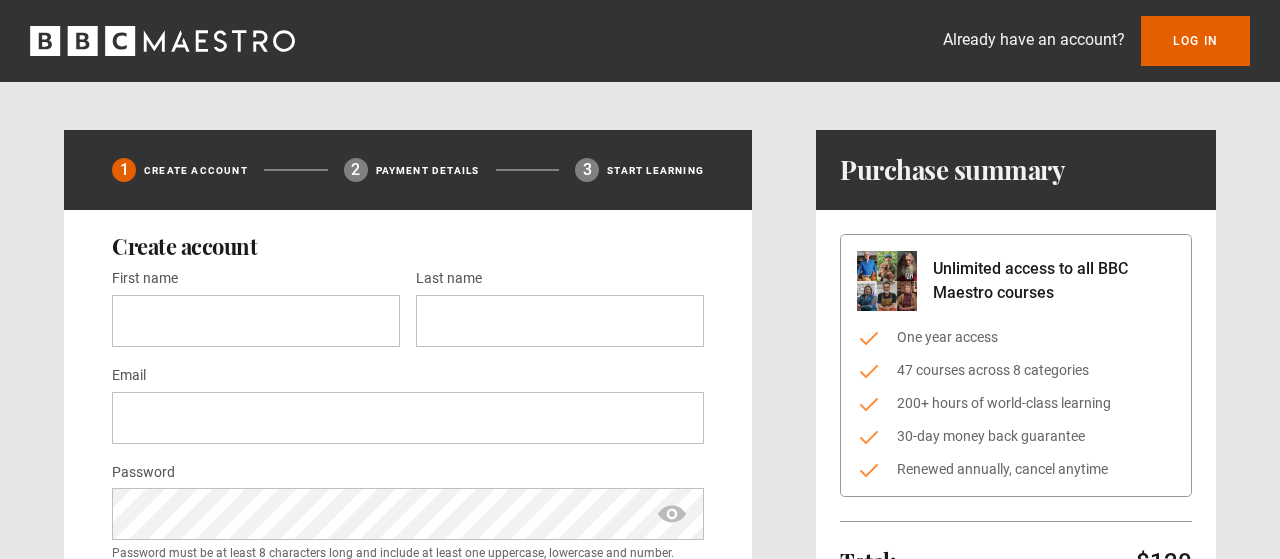 scroll, scrollTop: 0, scrollLeft: 0, axis: both 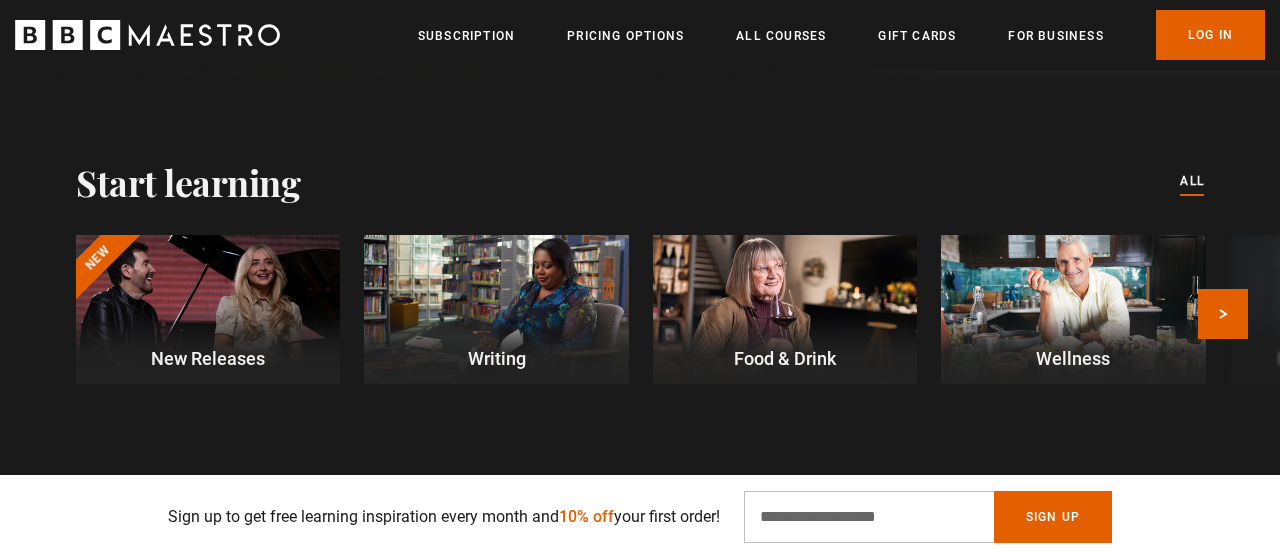 click at bounding box center [208, 309] 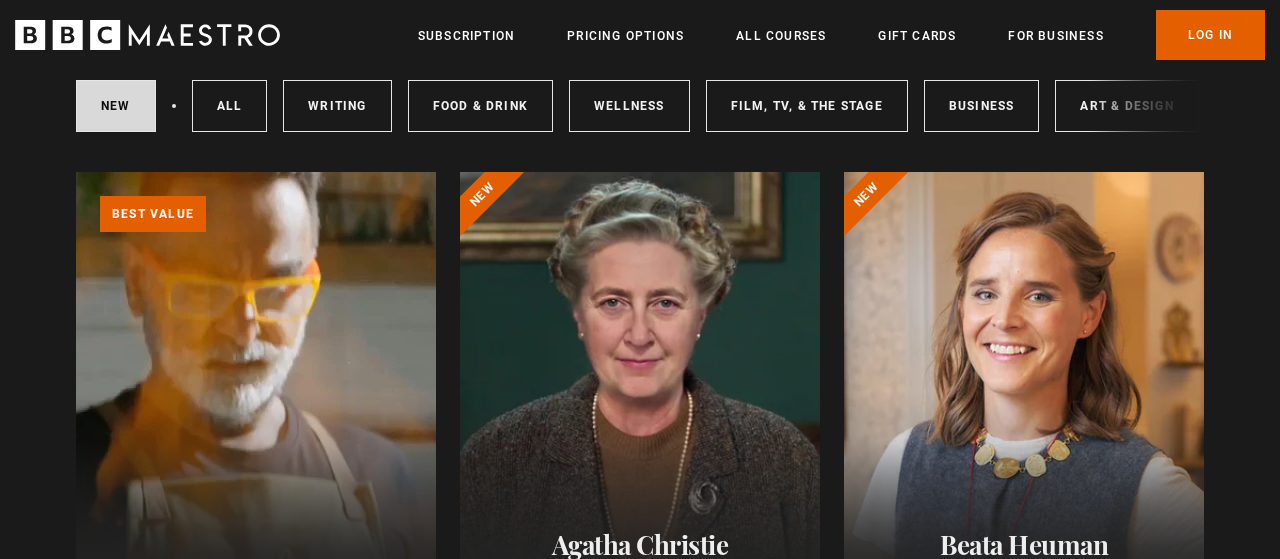 scroll, scrollTop: 105, scrollLeft: 0, axis: vertical 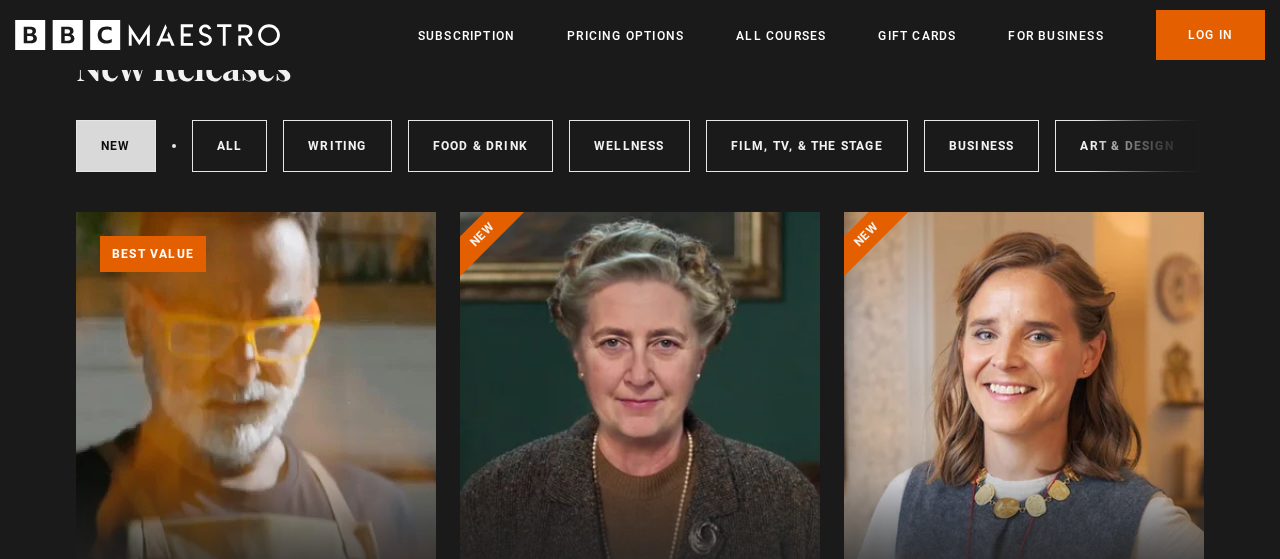 click at bounding box center (640, 452) 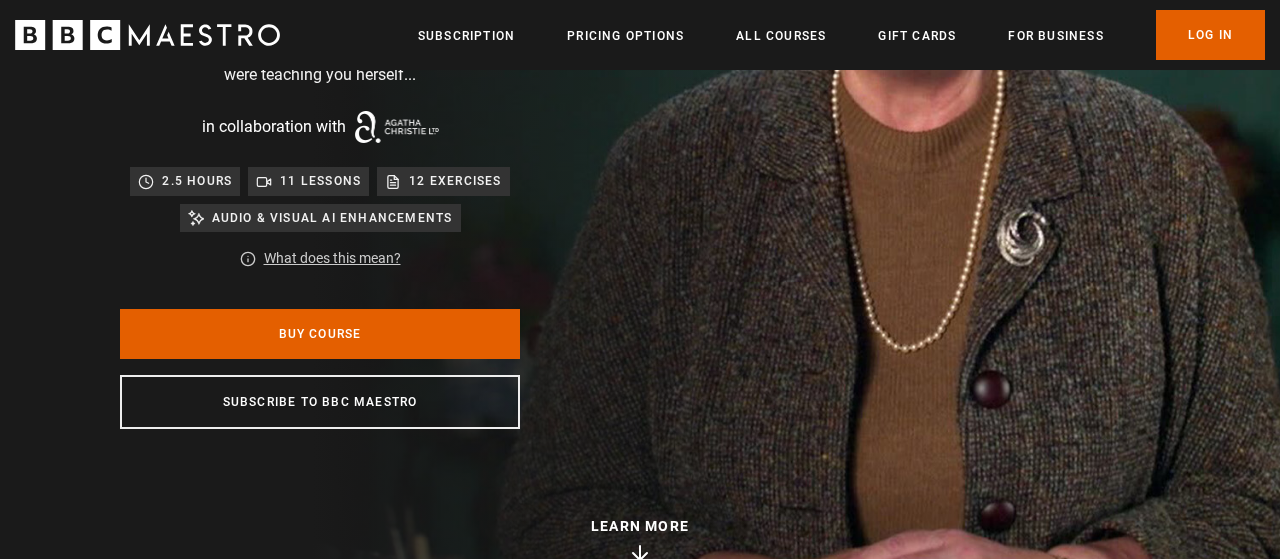scroll, scrollTop: 422, scrollLeft: 0, axis: vertical 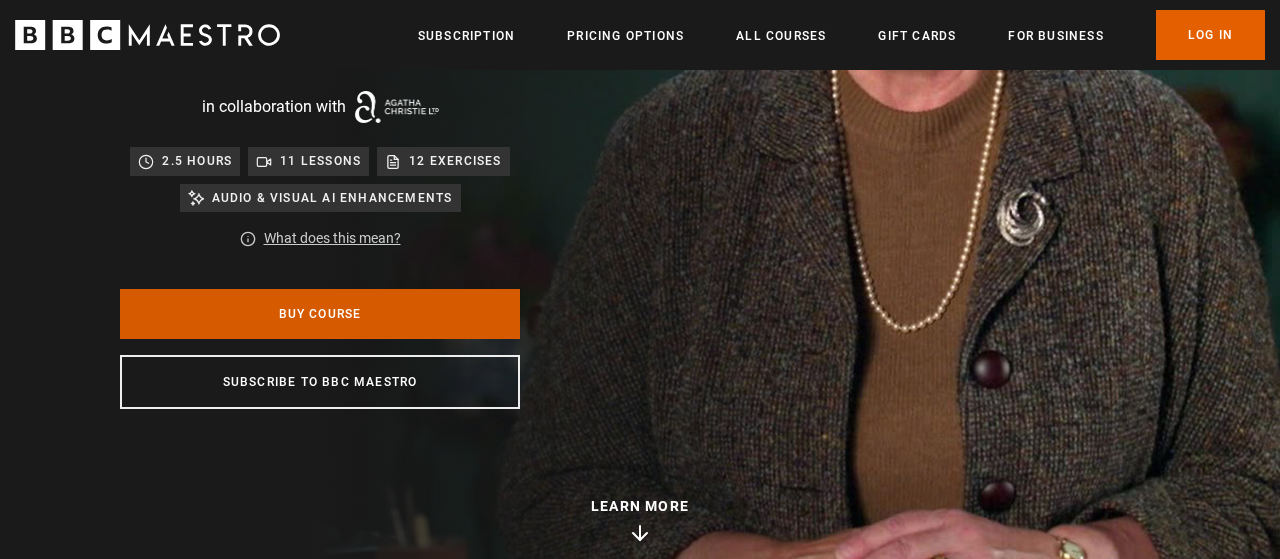 click on "Buy Course" at bounding box center [320, 314] 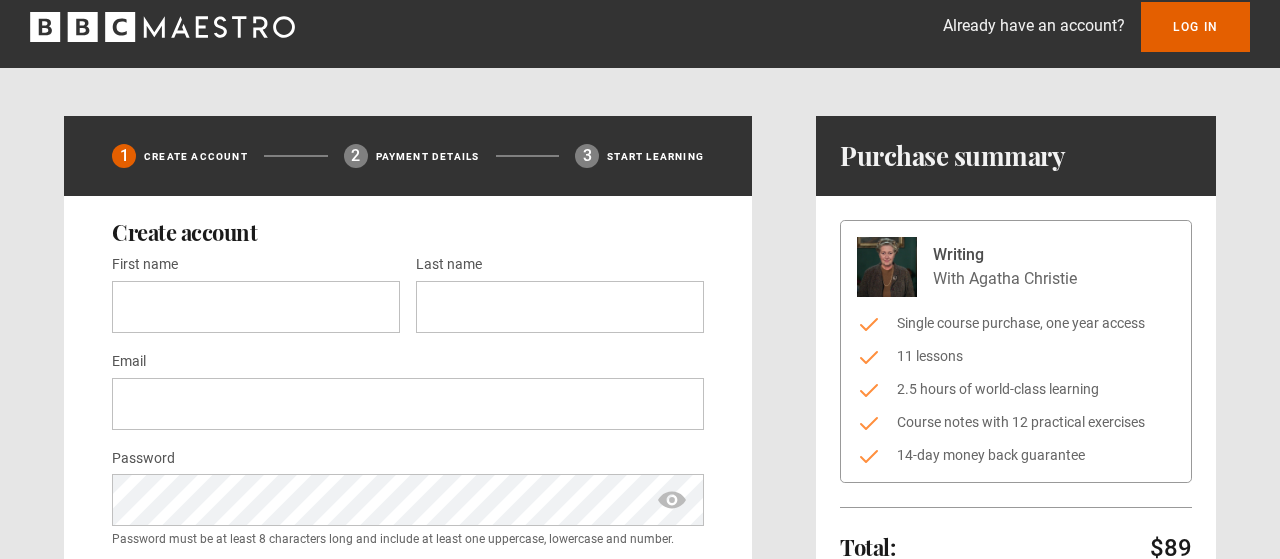 scroll, scrollTop: 0, scrollLeft: 0, axis: both 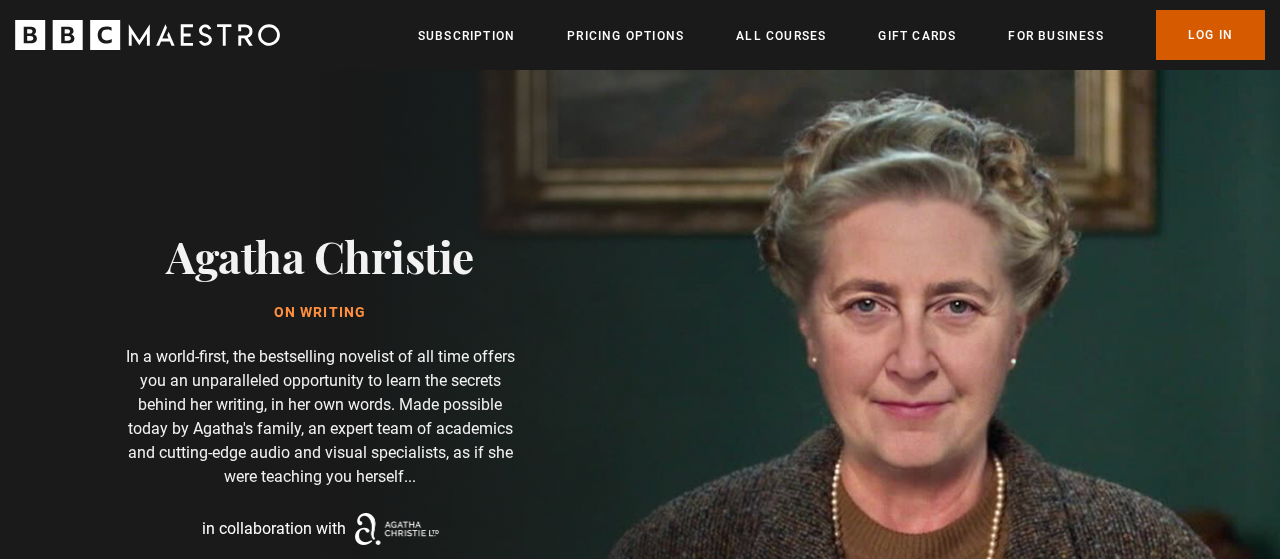 click on "Log In" at bounding box center (1210, 35) 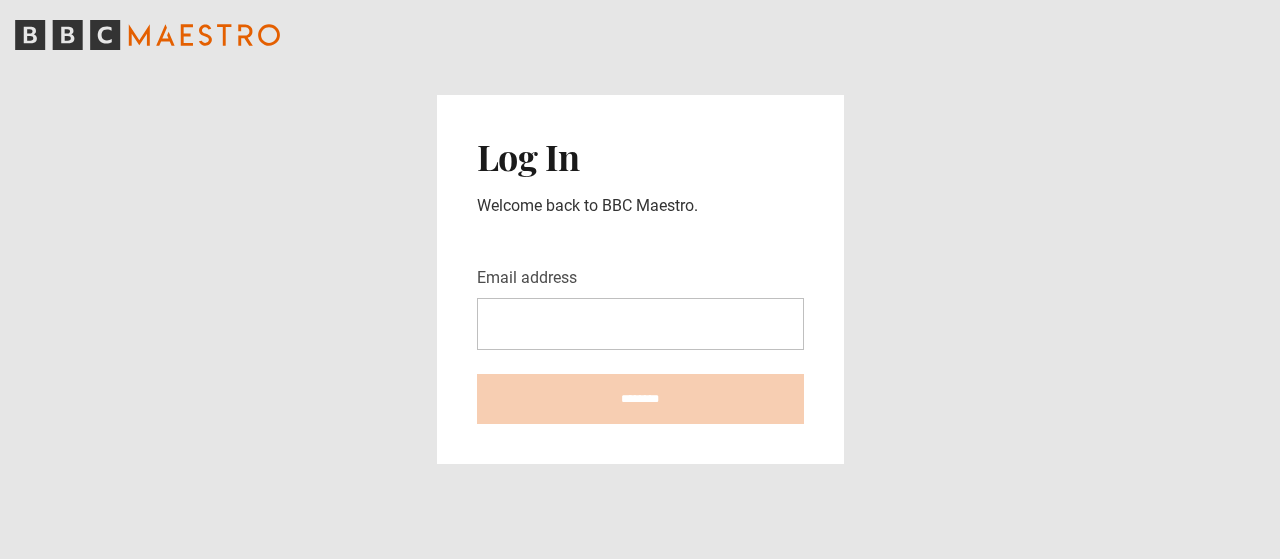 scroll, scrollTop: 0, scrollLeft: 0, axis: both 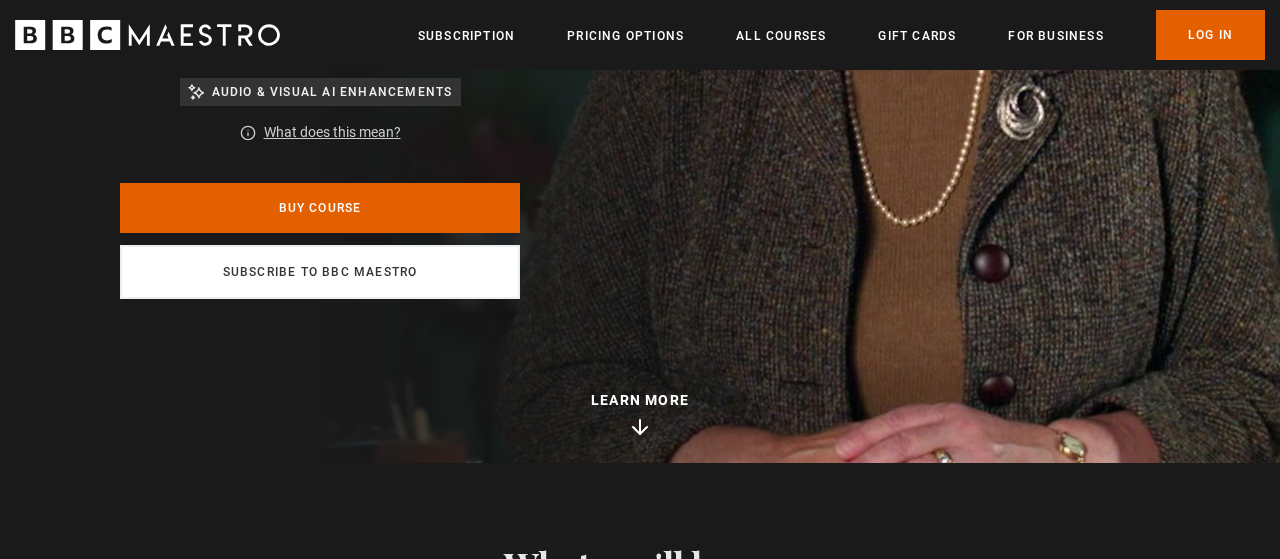 click on "Subscribe to BBC Maestro" at bounding box center (320, 272) 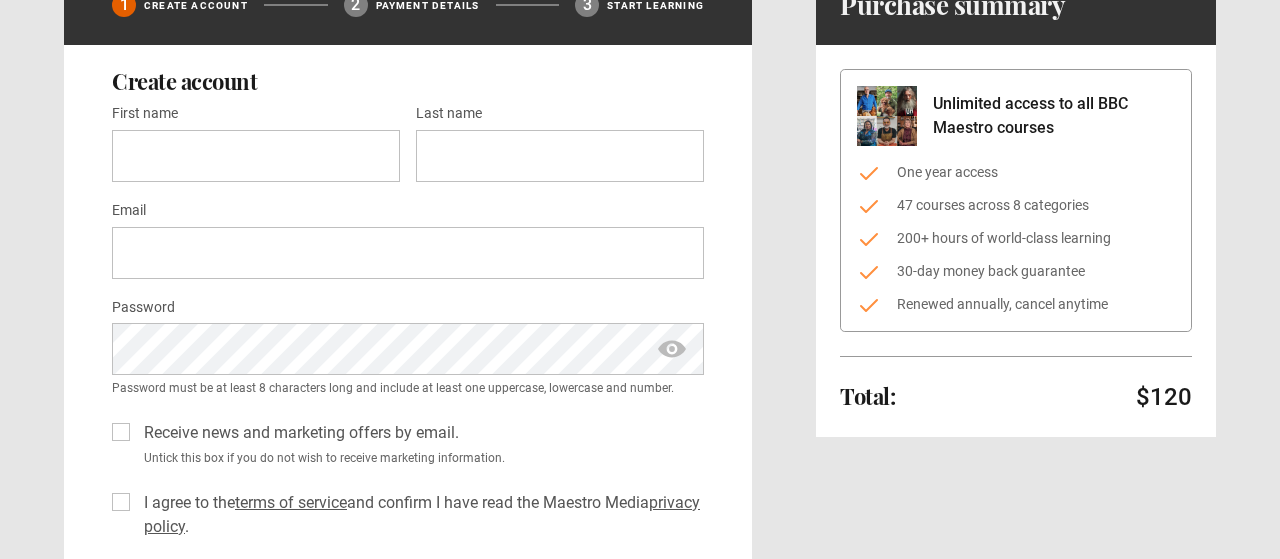 scroll, scrollTop: 105, scrollLeft: 0, axis: vertical 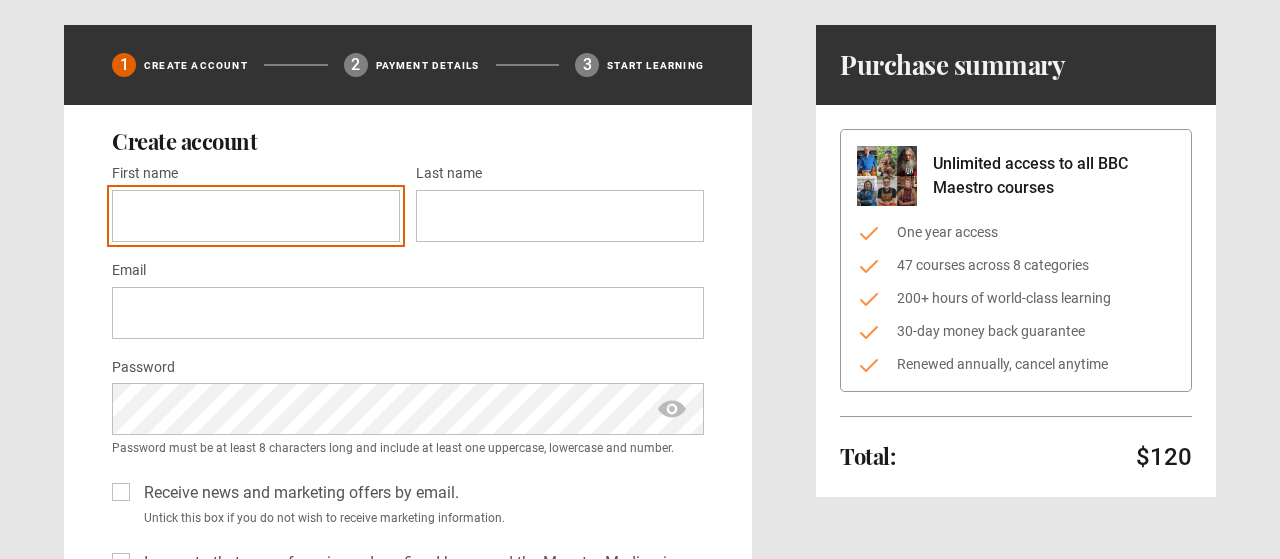 click on "First name  *" at bounding box center (256, 216) 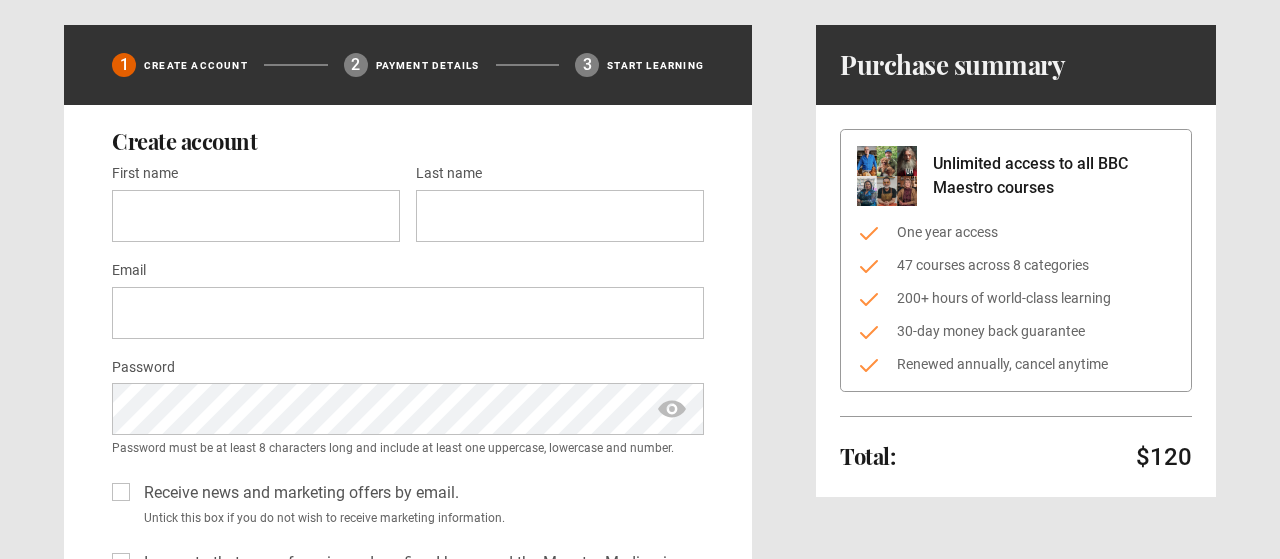 click on "Email  *" at bounding box center (408, 298) 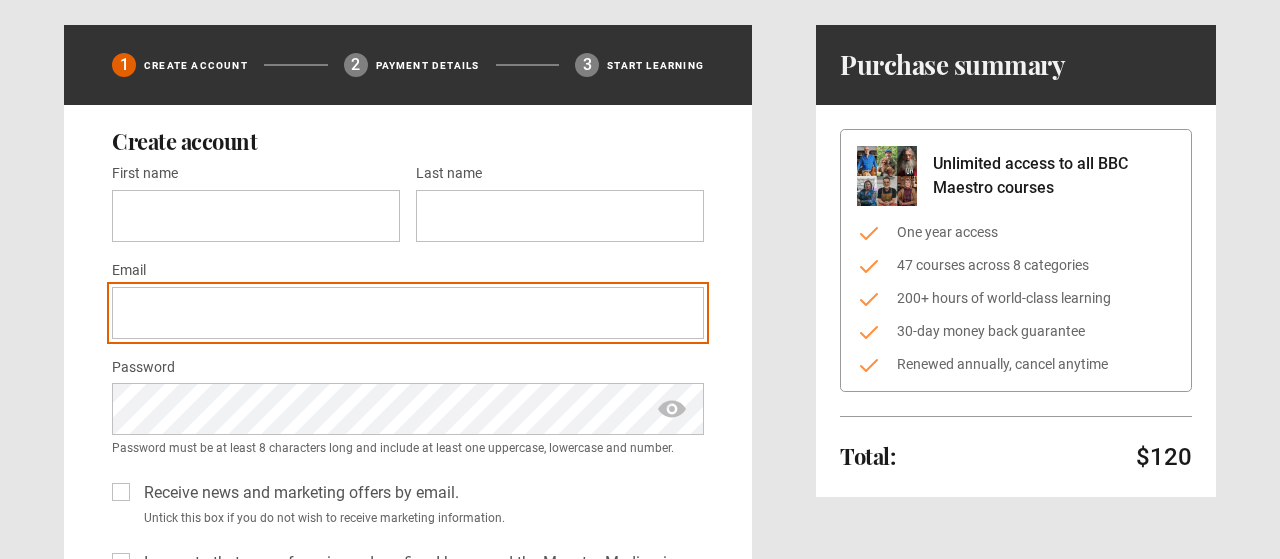 click on "Email  *" at bounding box center (408, 313) 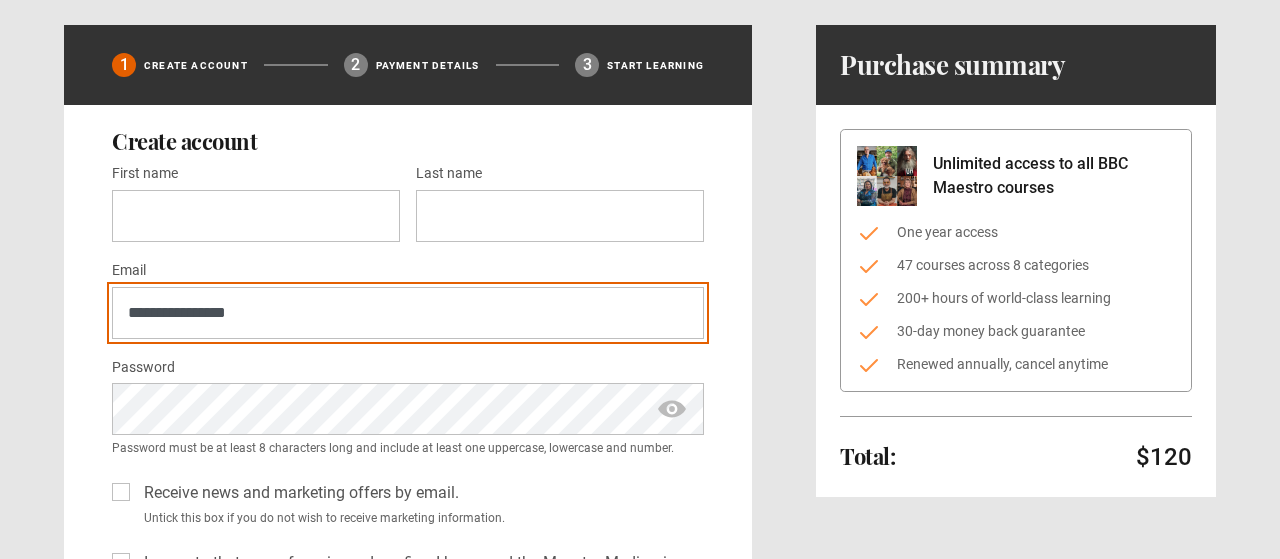 type on "**********" 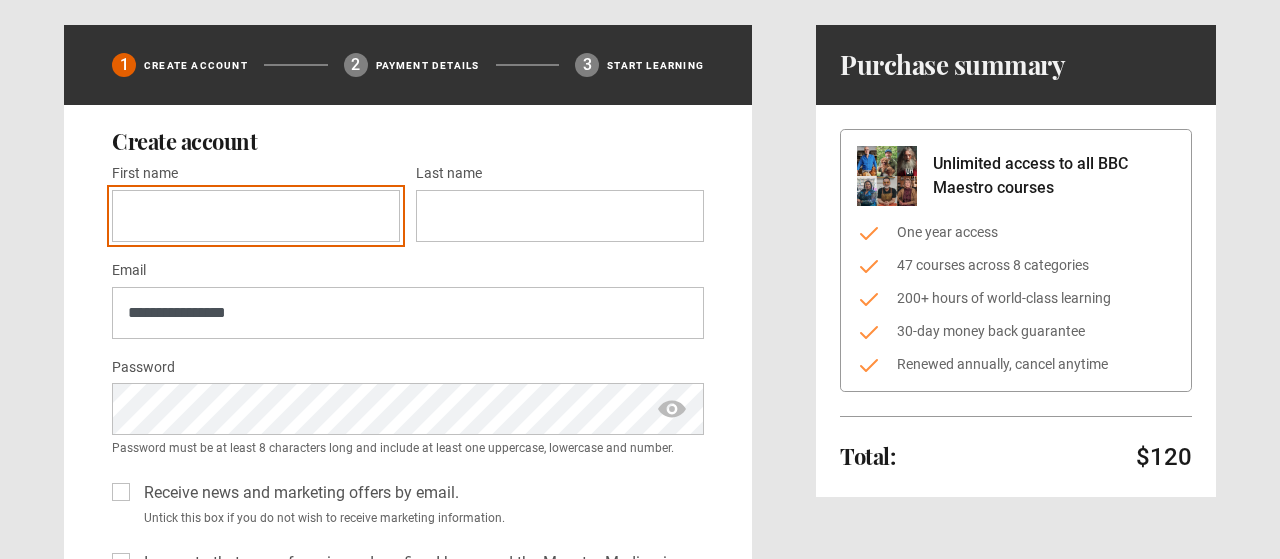 click on "First name  *" at bounding box center [256, 216] 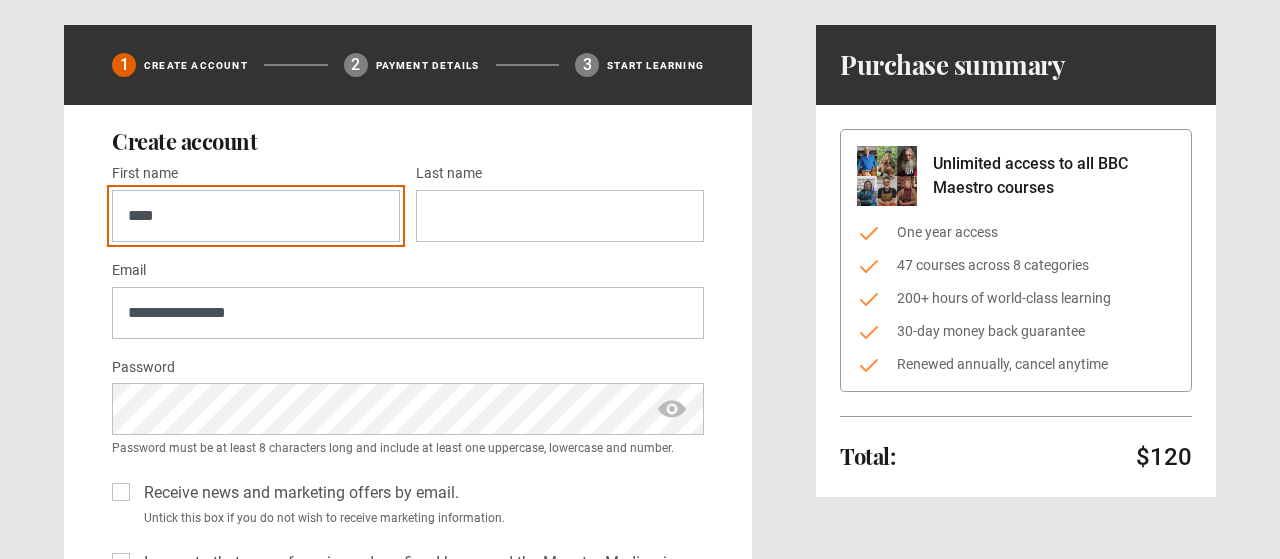 type on "****" 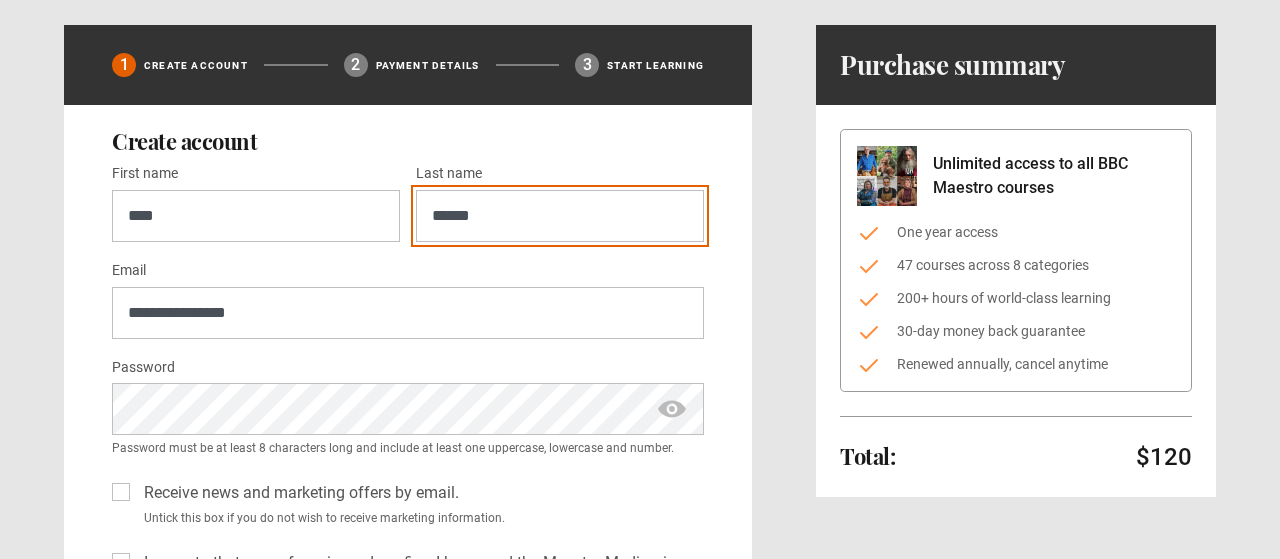 type on "******" 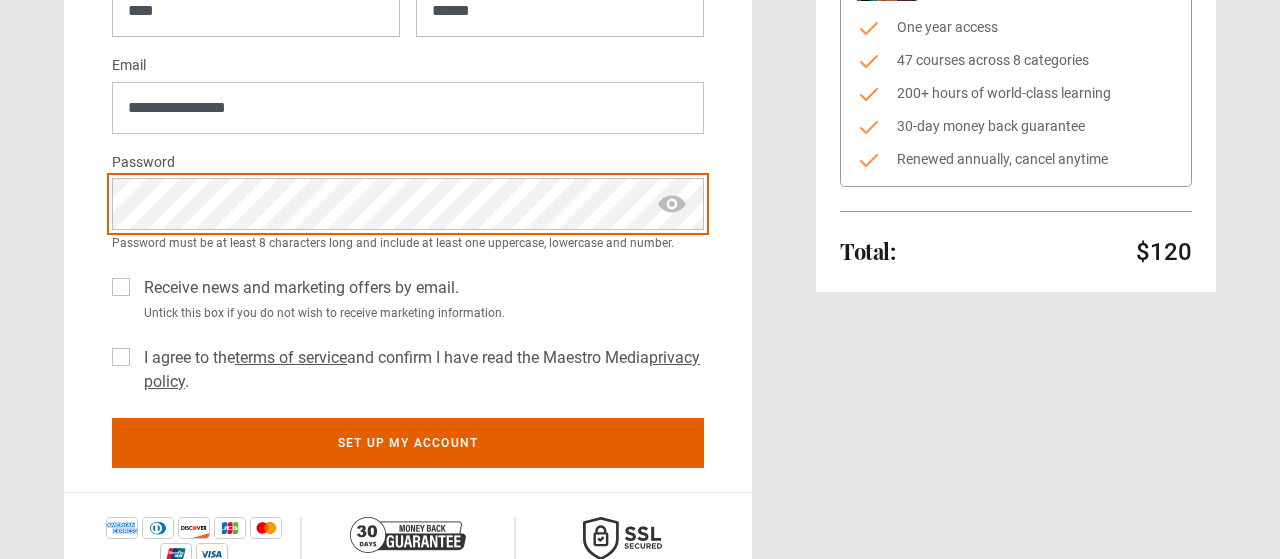 scroll, scrollTop: 316, scrollLeft: 0, axis: vertical 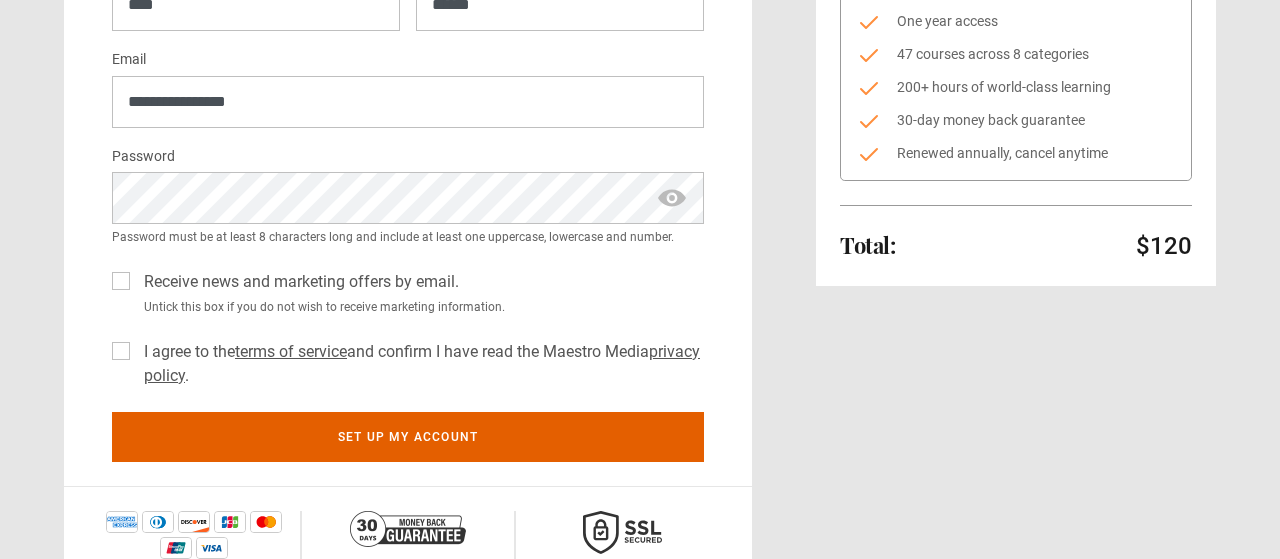click at bounding box center (672, 198) 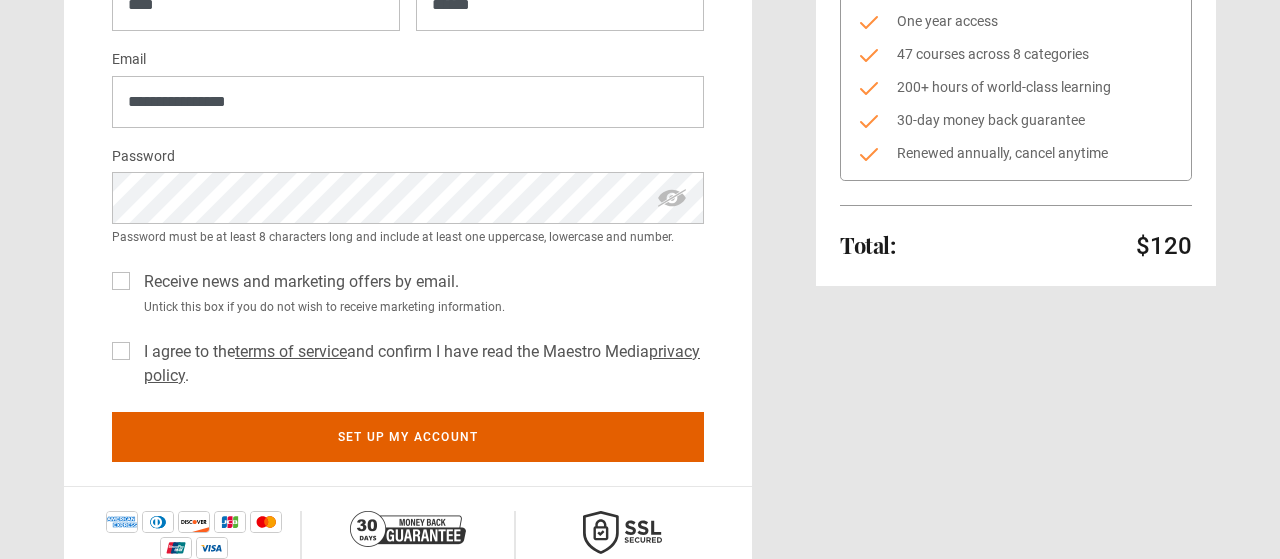click on "I agree to the  terms of service  and confirm I have read the Maestro Media  privacy policy ." at bounding box center [408, 360] 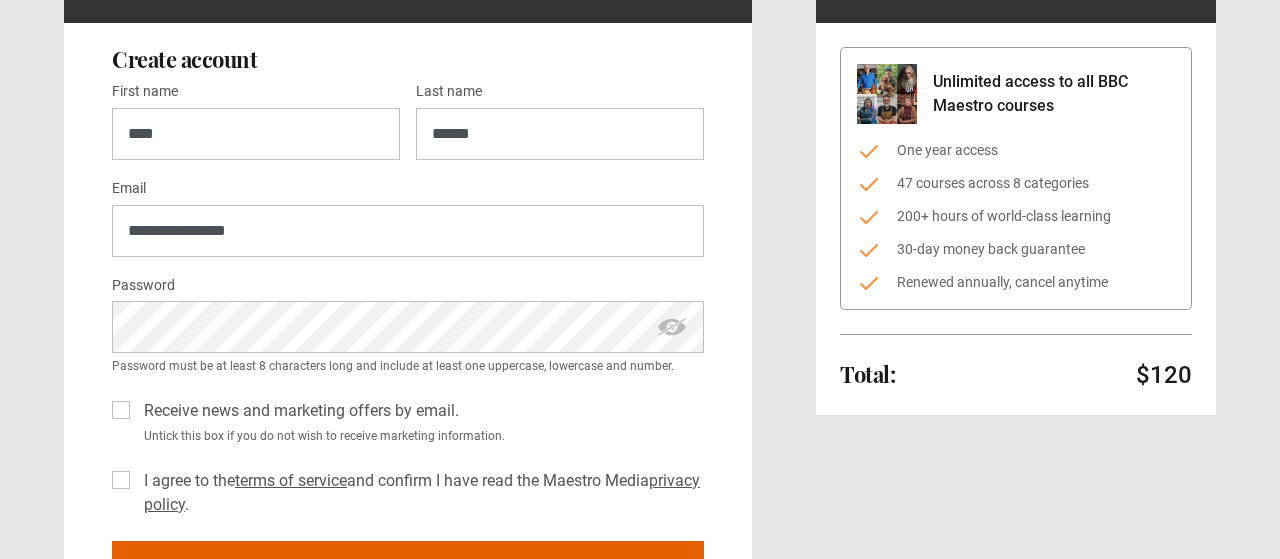 scroll, scrollTop: 211, scrollLeft: 0, axis: vertical 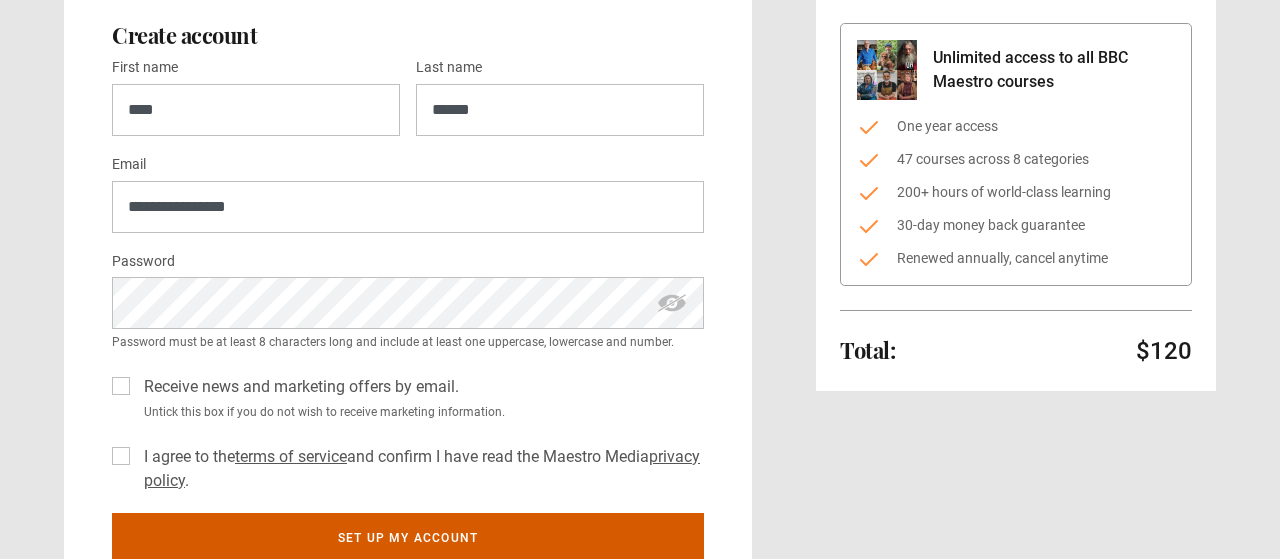 click on "Set up my account" at bounding box center [408, 538] 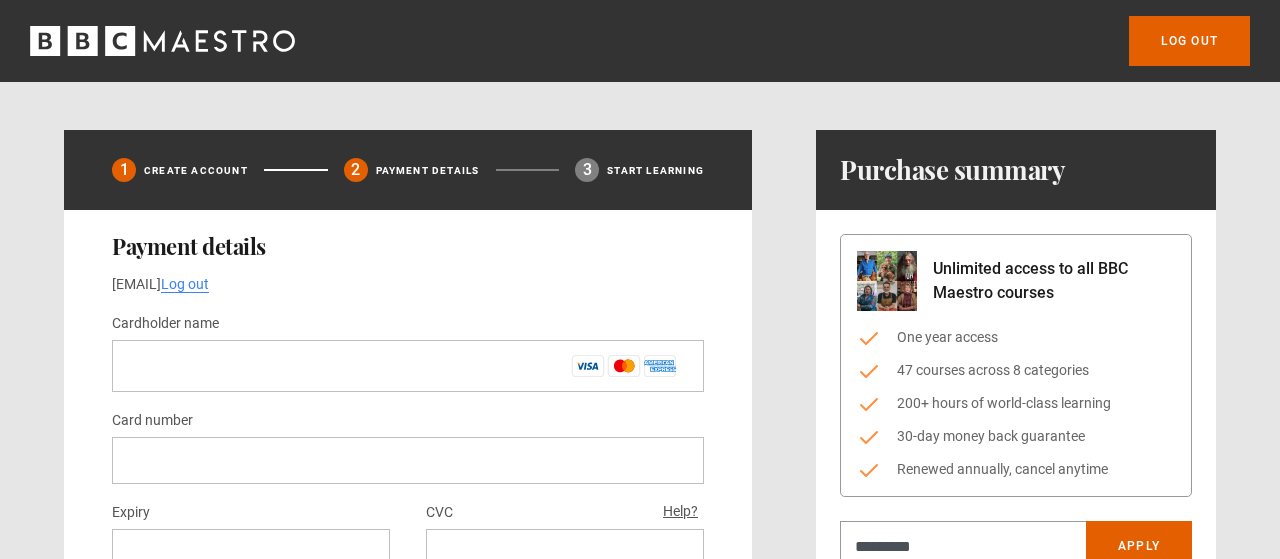 scroll, scrollTop: 422, scrollLeft: 0, axis: vertical 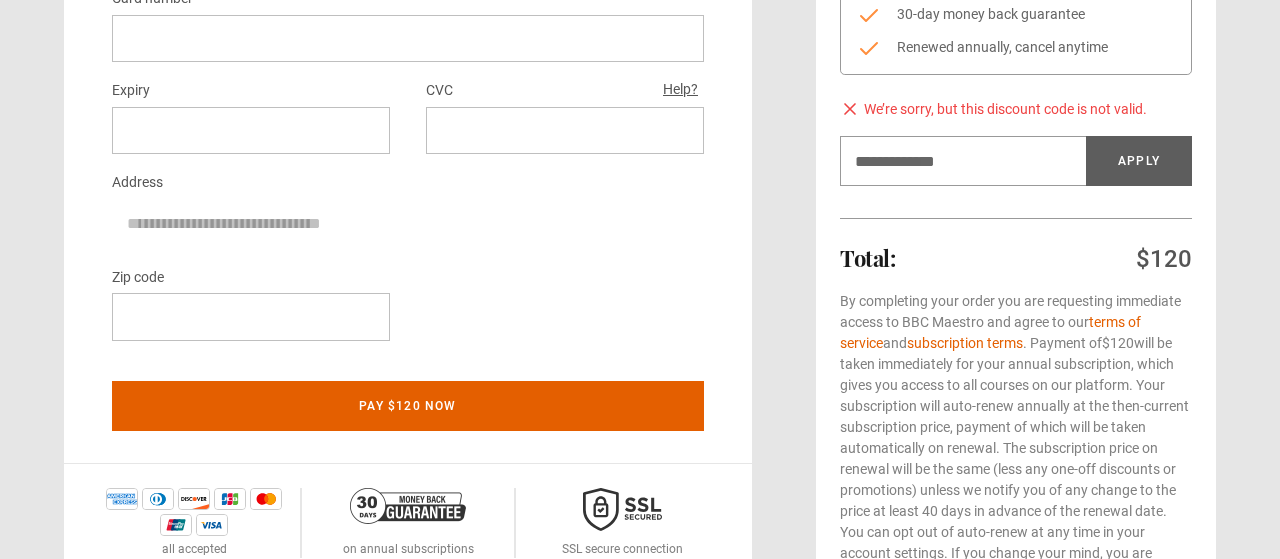 click at bounding box center [640, 1328] 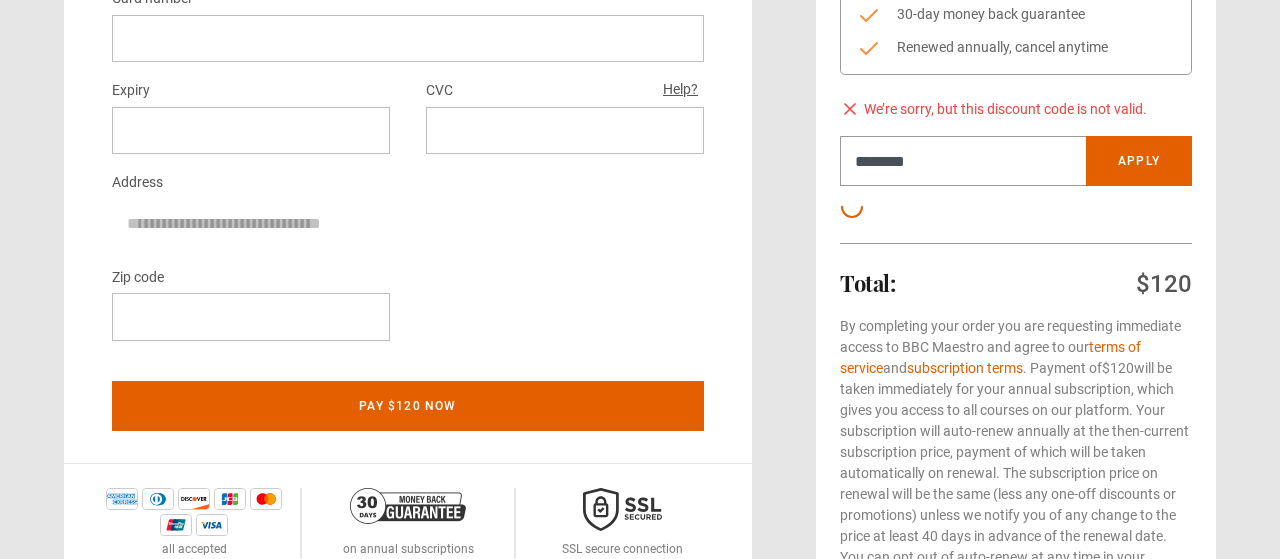 type on "******" 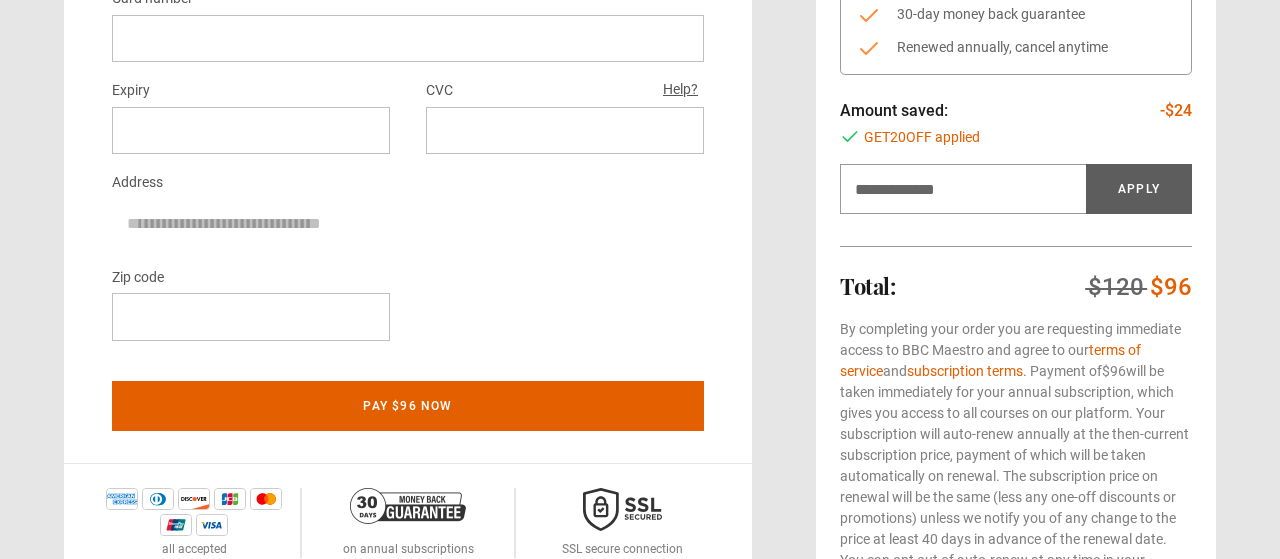 type on "******" 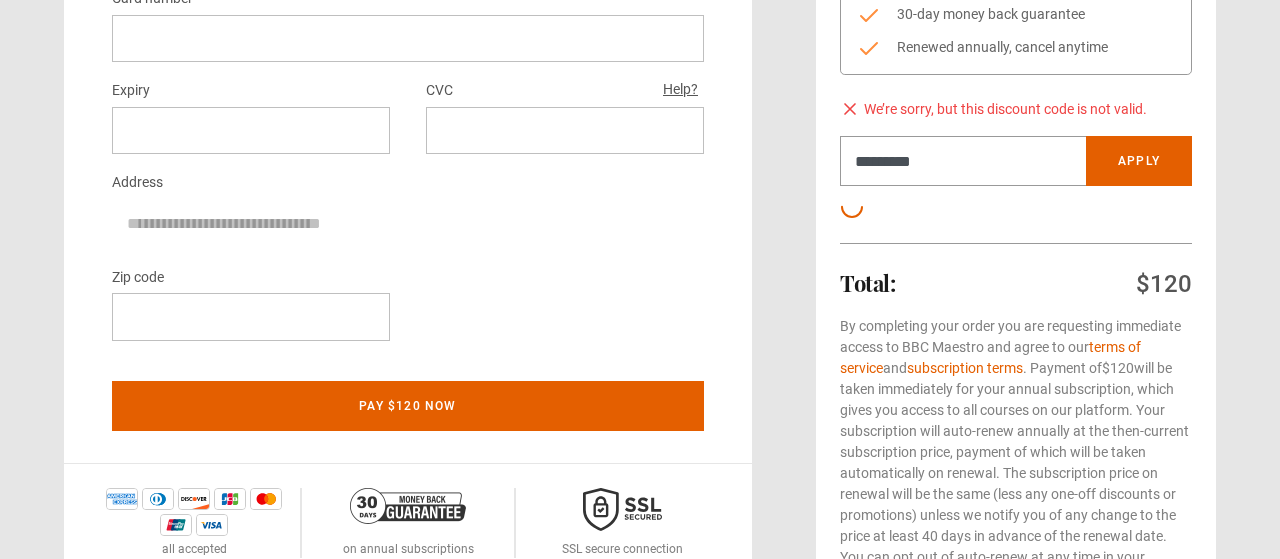 type on "********" 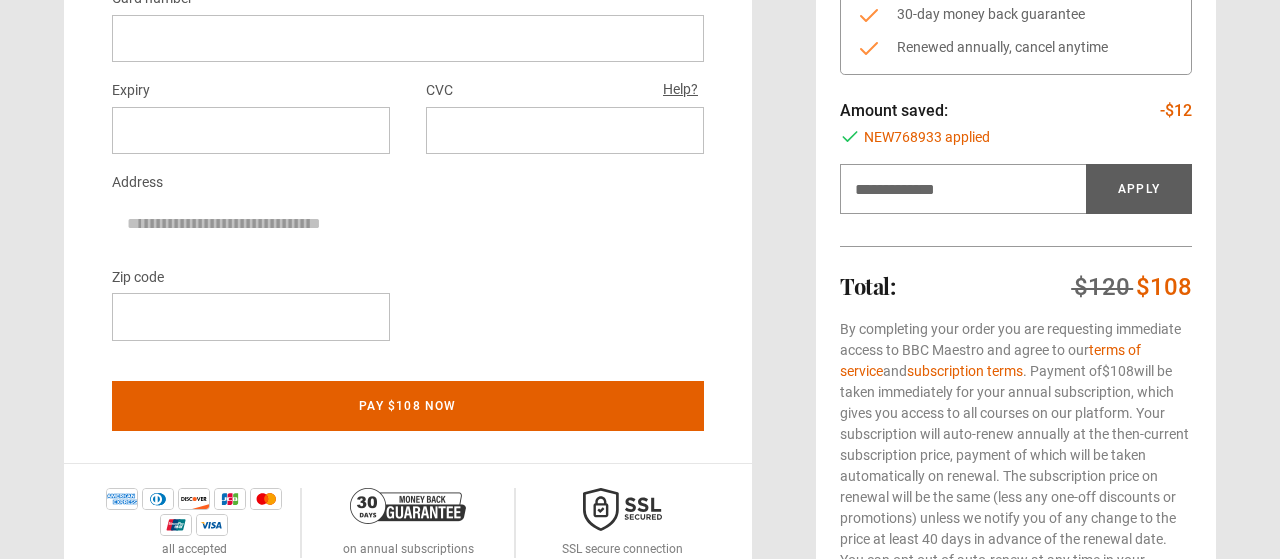 type on "******" 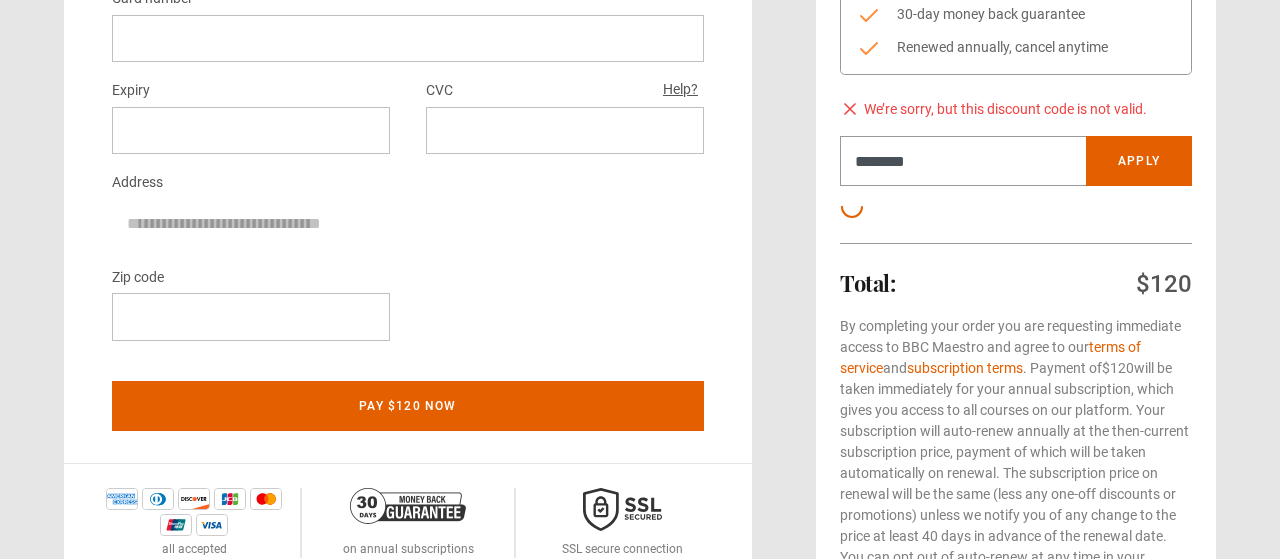 type on "********" 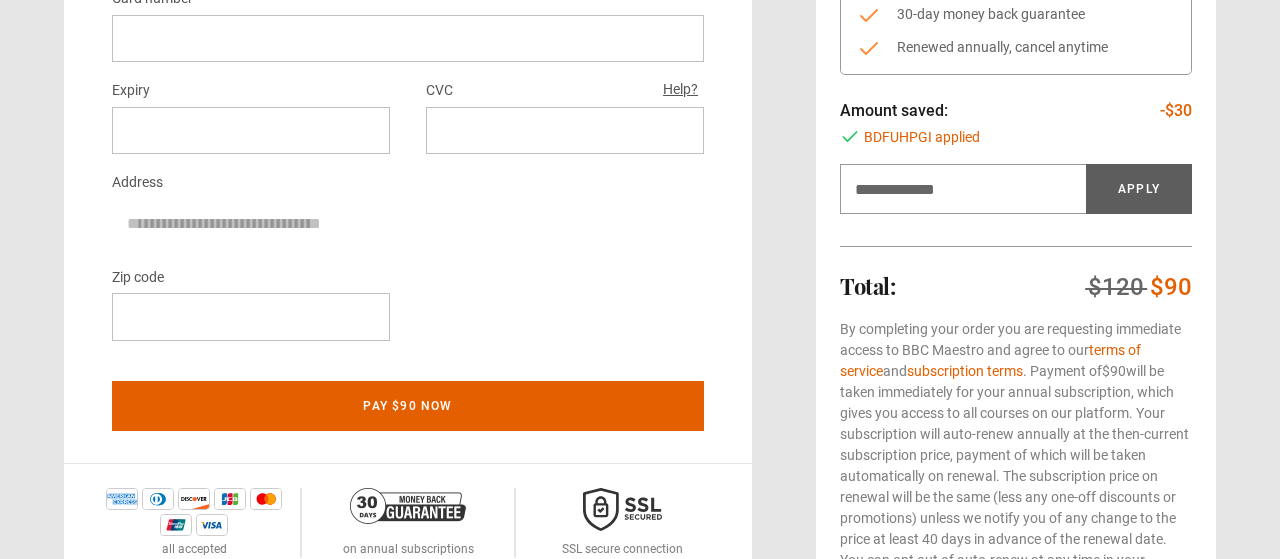 type on "******" 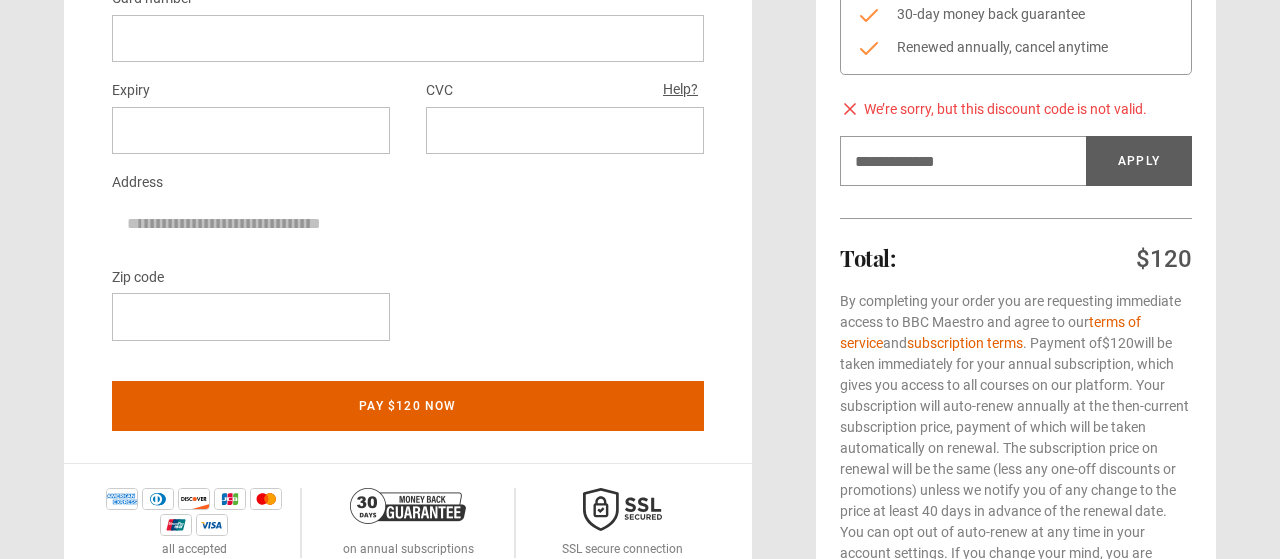 type on "*****" 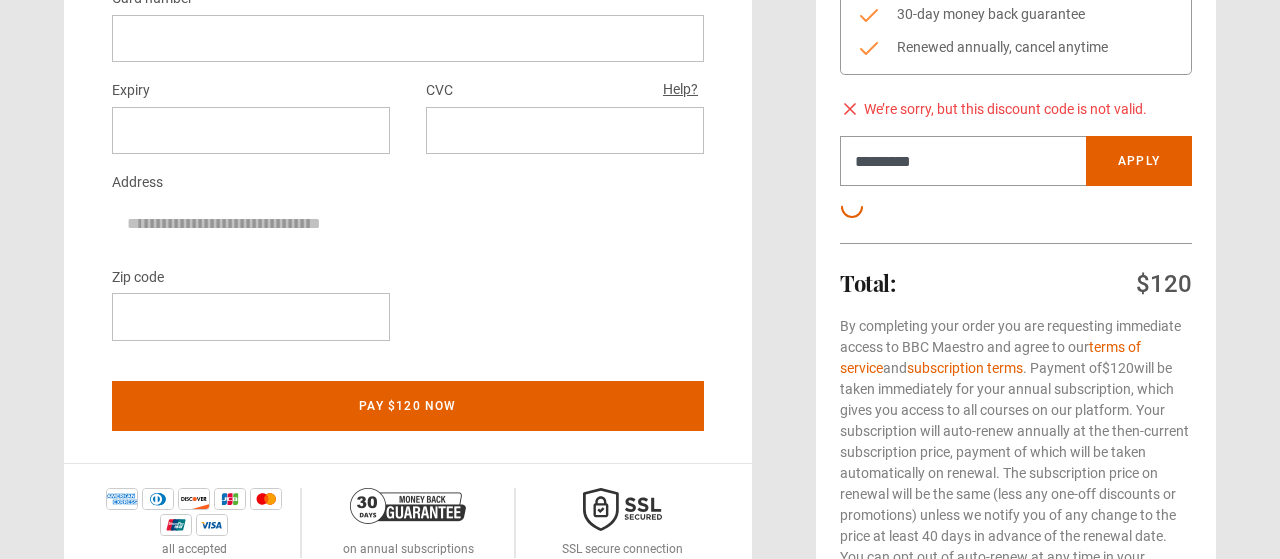 type on "*********" 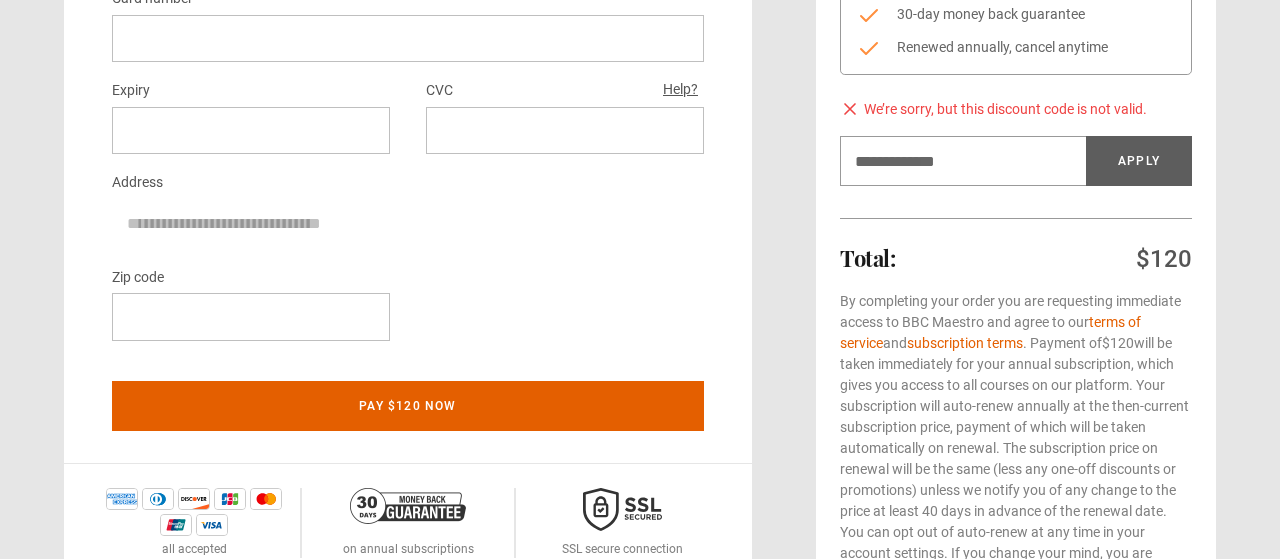 type on "********" 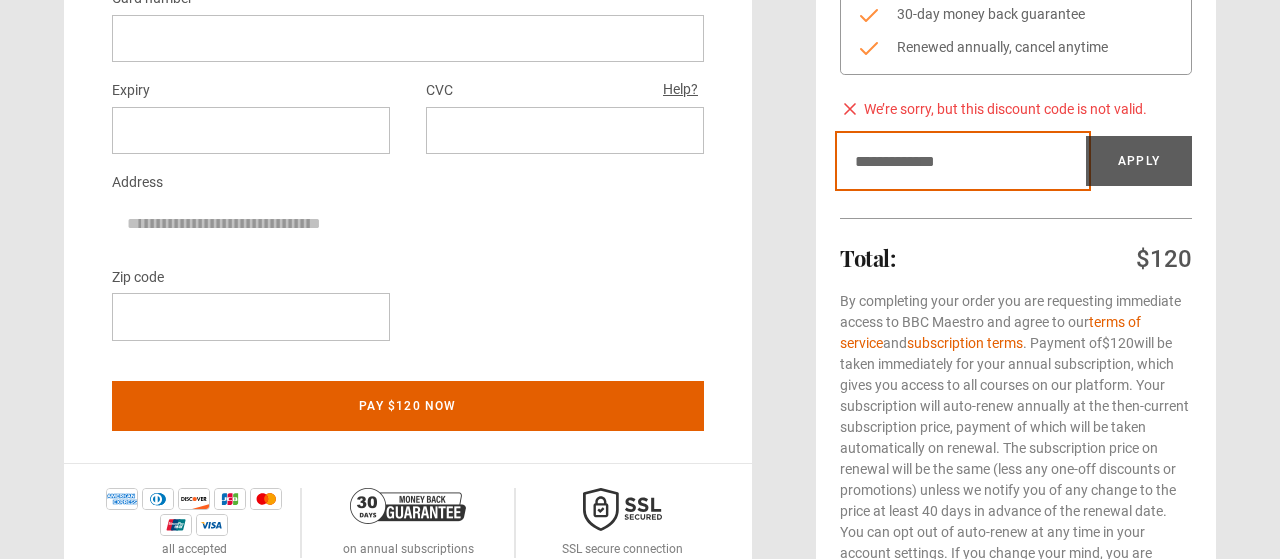 click on "Discount code" at bounding box center [963, 161] 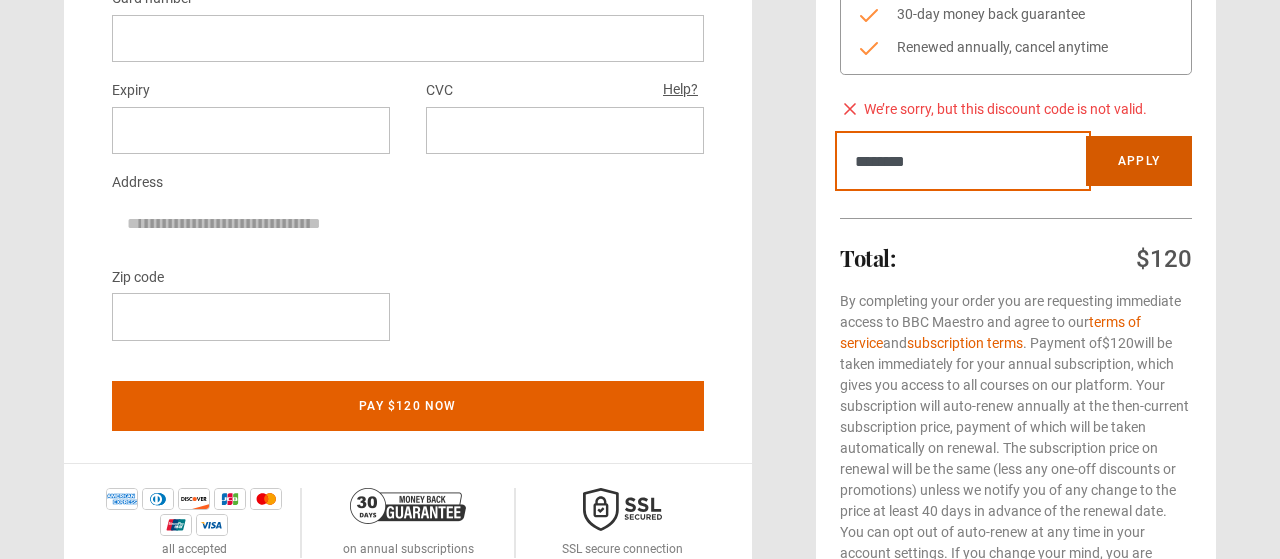 type on "********" 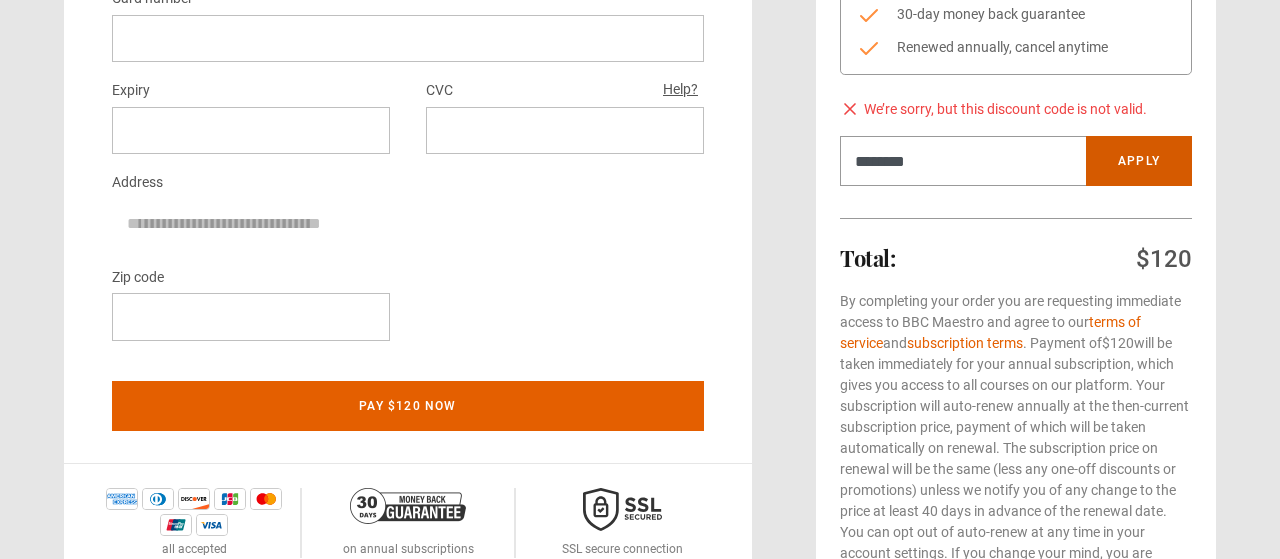 click on "Apply" at bounding box center (1139, 161) 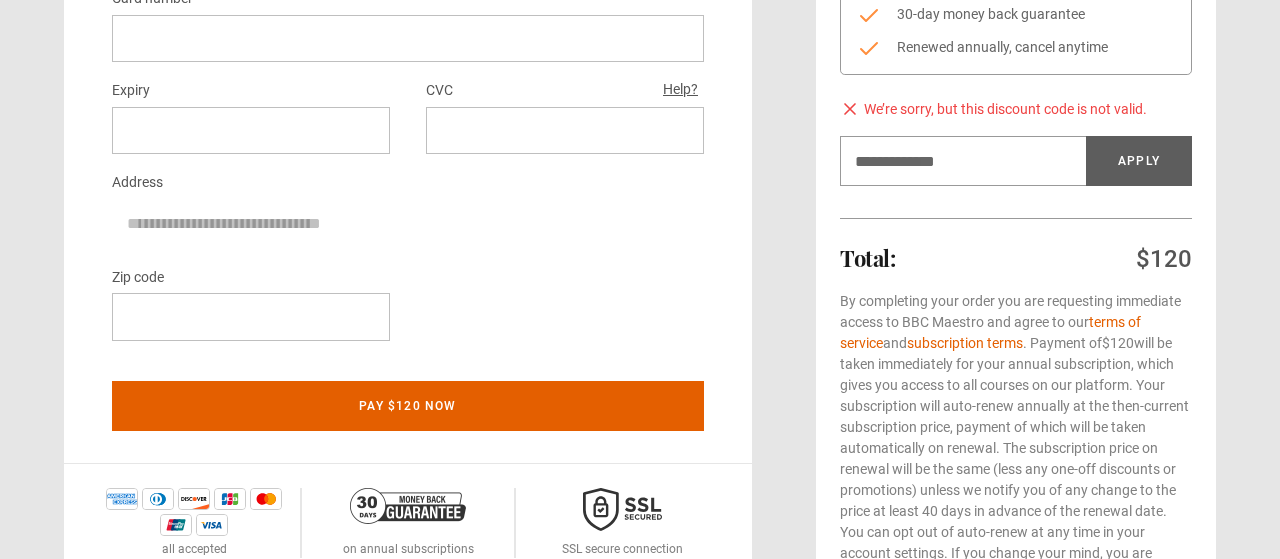 click at bounding box center (640, 1328) 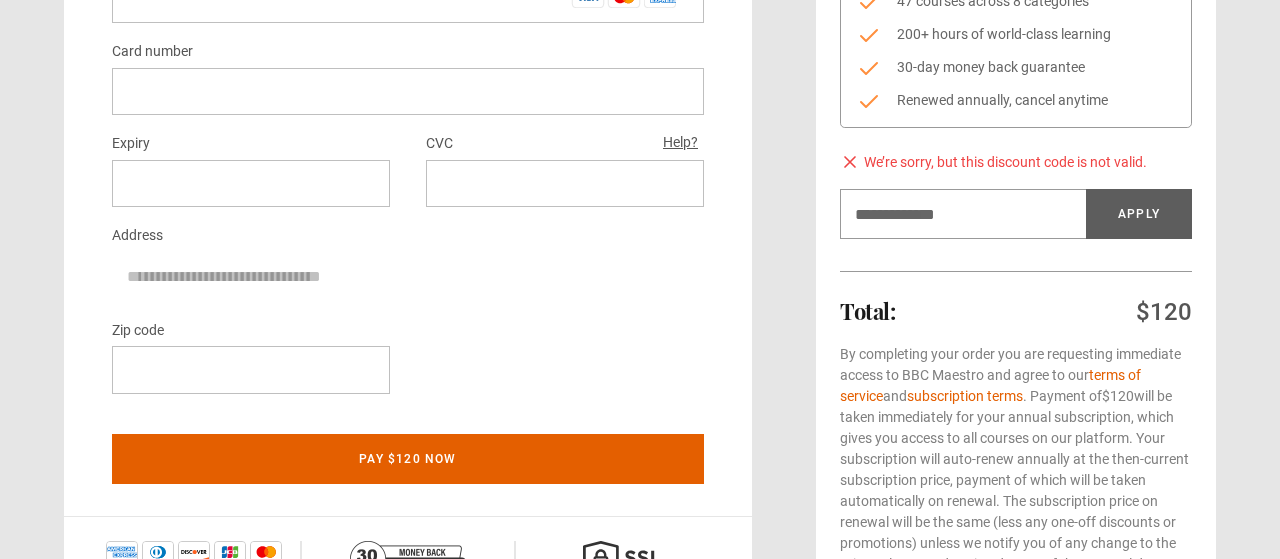 scroll, scrollTop: 528, scrollLeft: 0, axis: vertical 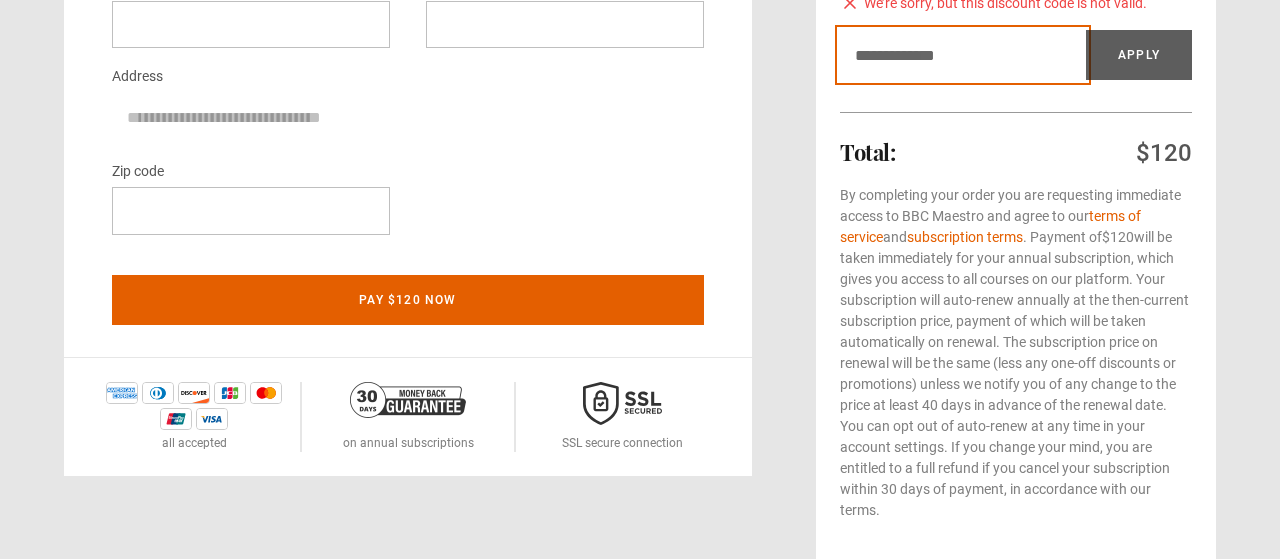 click on "Discount code" at bounding box center [963, 55] 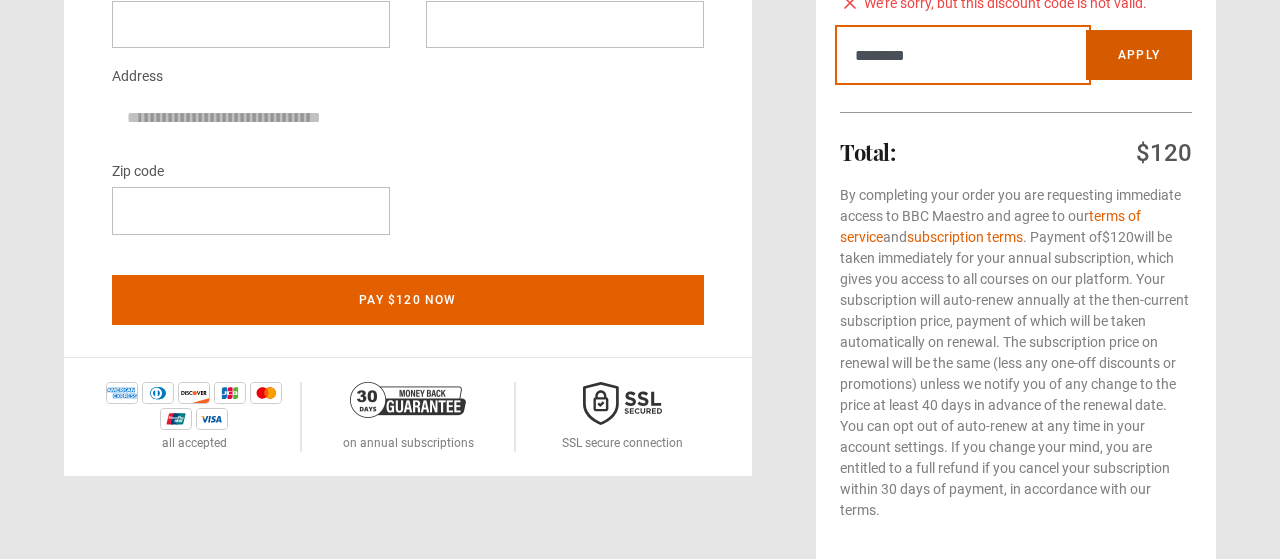 type on "********" 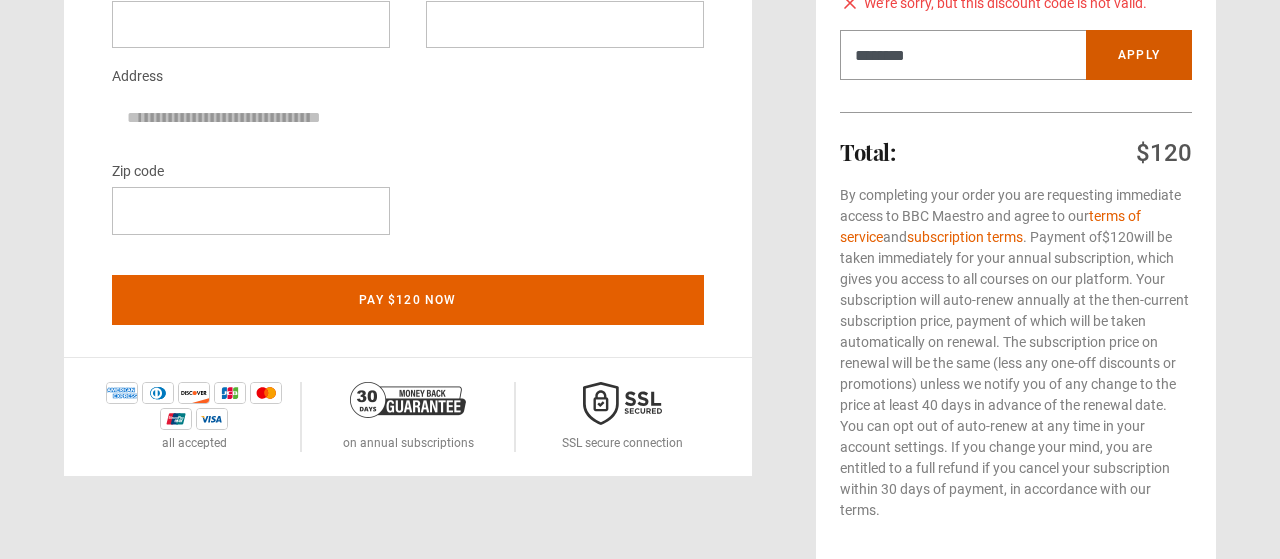 click on "Apply" at bounding box center [1139, 55] 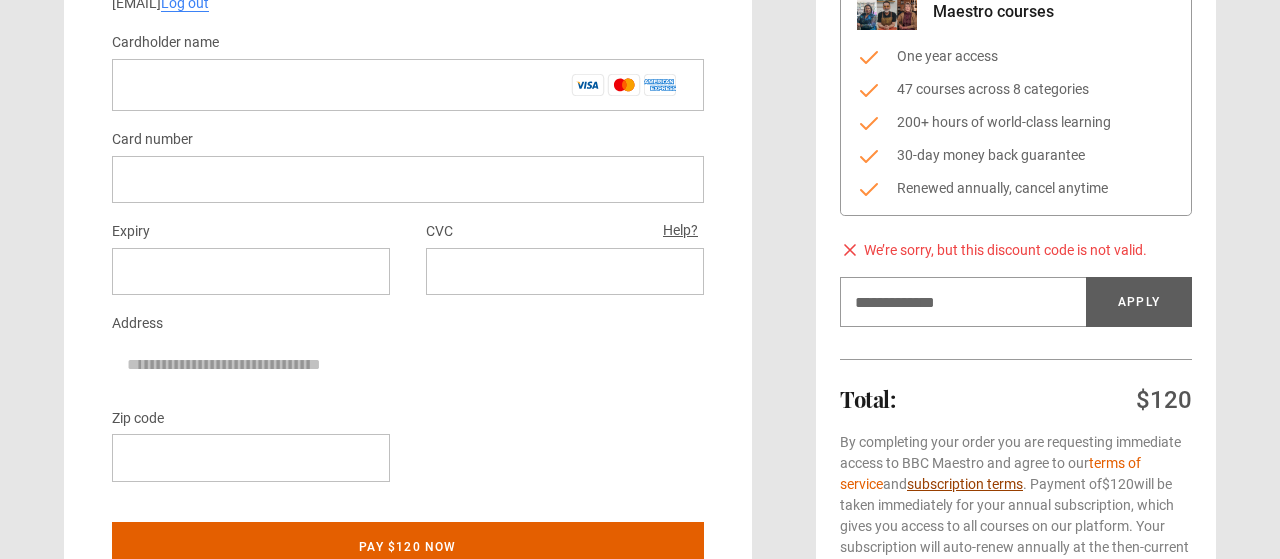 scroll, scrollTop: 211, scrollLeft: 0, axis: vertical 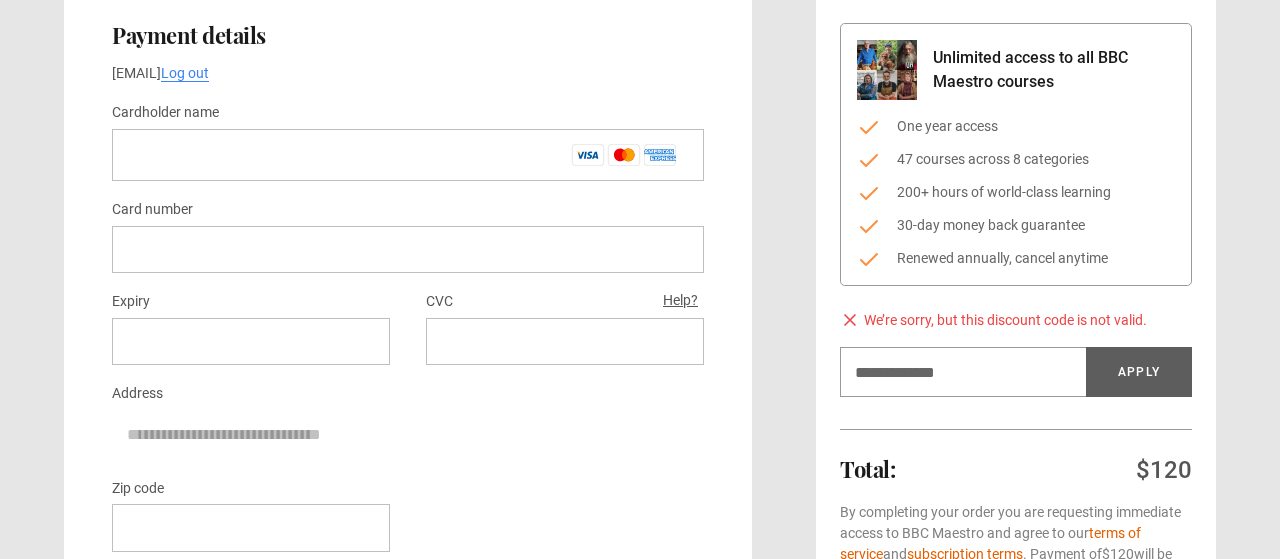 click 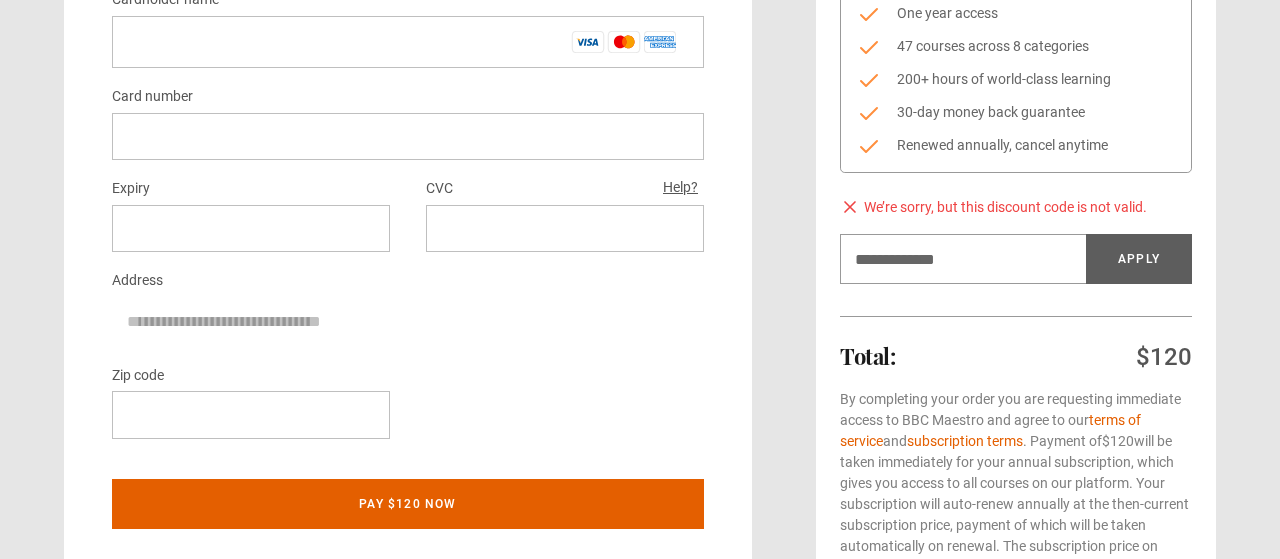 scroll, scrollTop: 422, scrollLeft: 0, axis: vertical 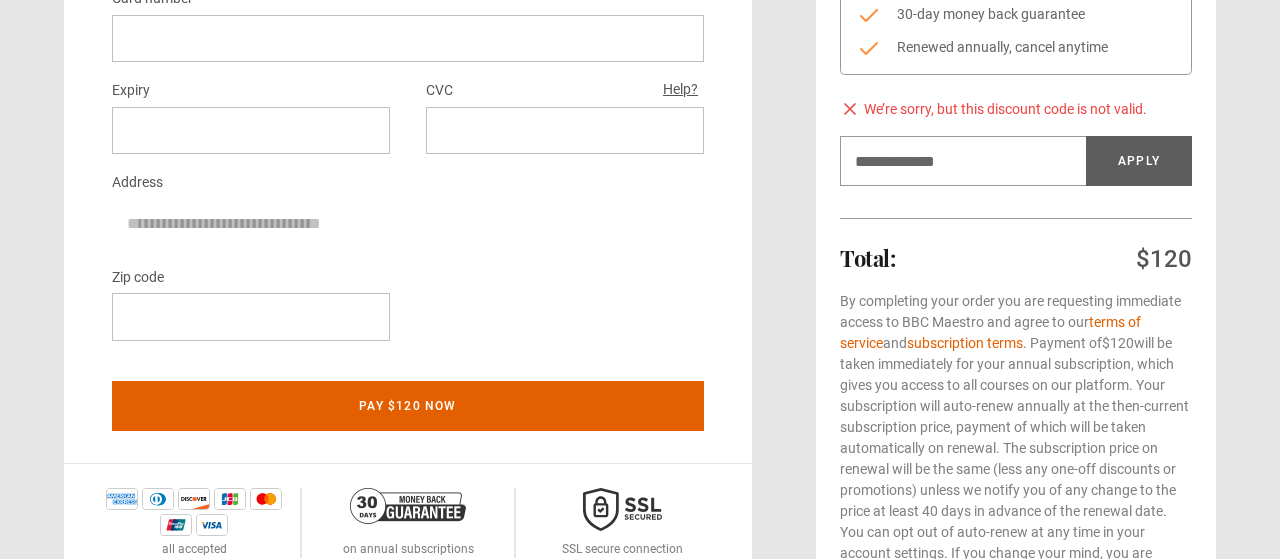 click on "We’re sorry, but this discount code is not valid." at bounding box center (1005, 109) 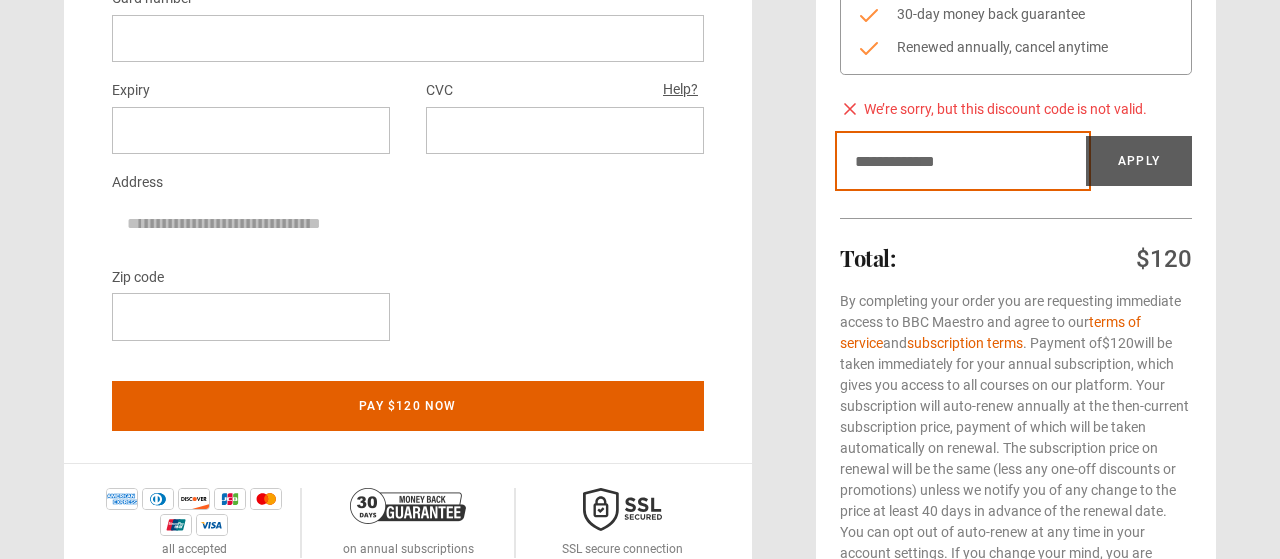 click on "Discount code" at bounding box center [963, 161] 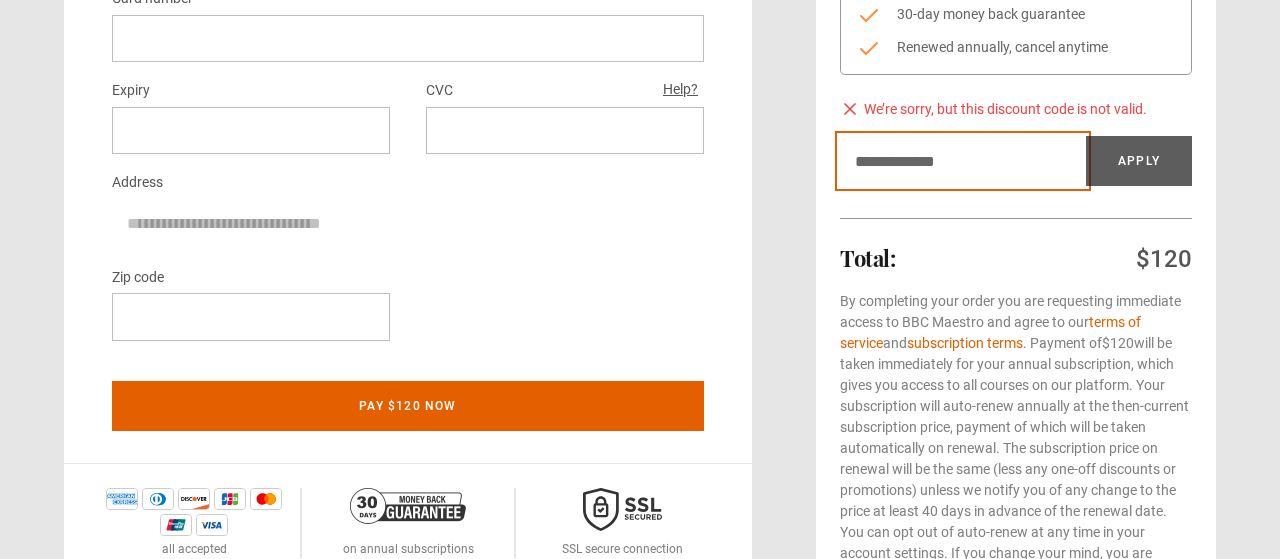 paste on "********" 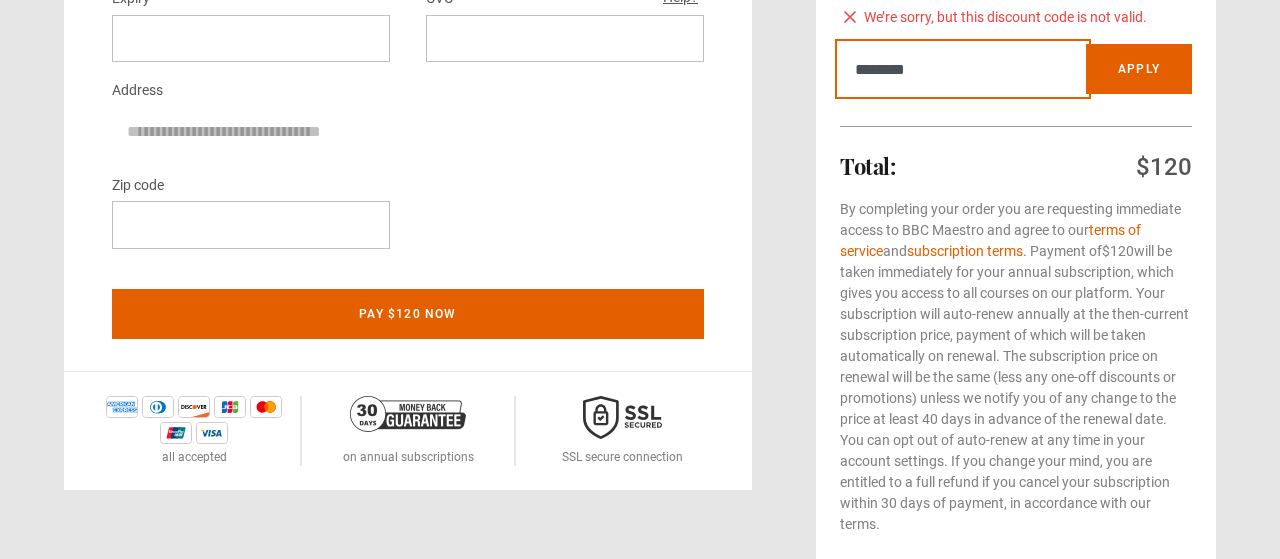 scroll, scrollTop: 316, scrollLeft: 0, axis: vertical 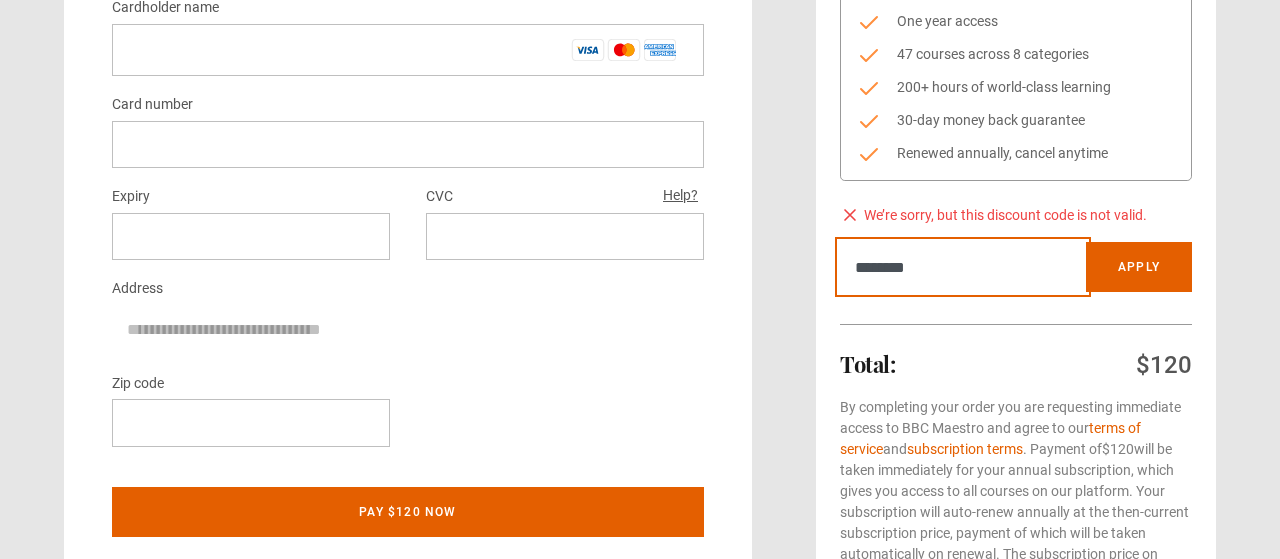 click on "********" at bounding box center [963, 267] 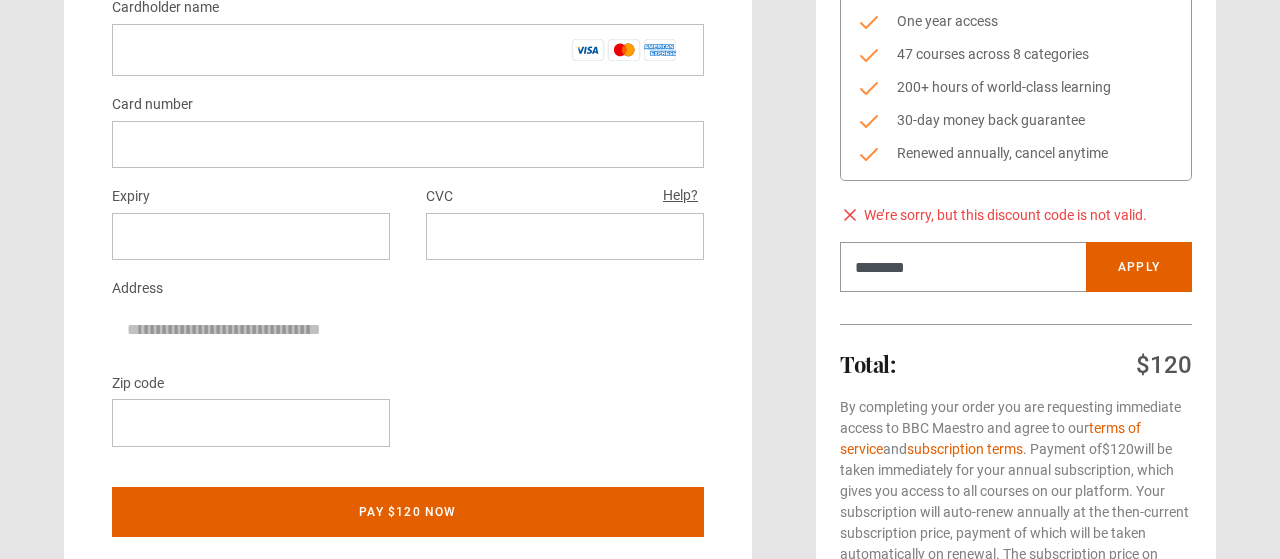 click 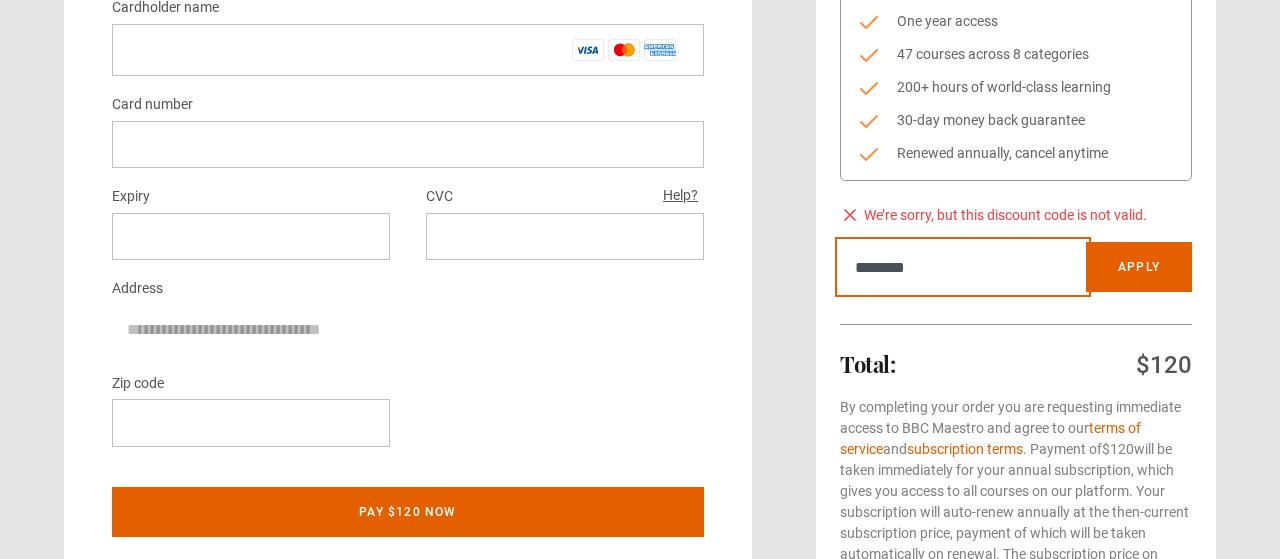click on "********" at bounding box center [963, 267] 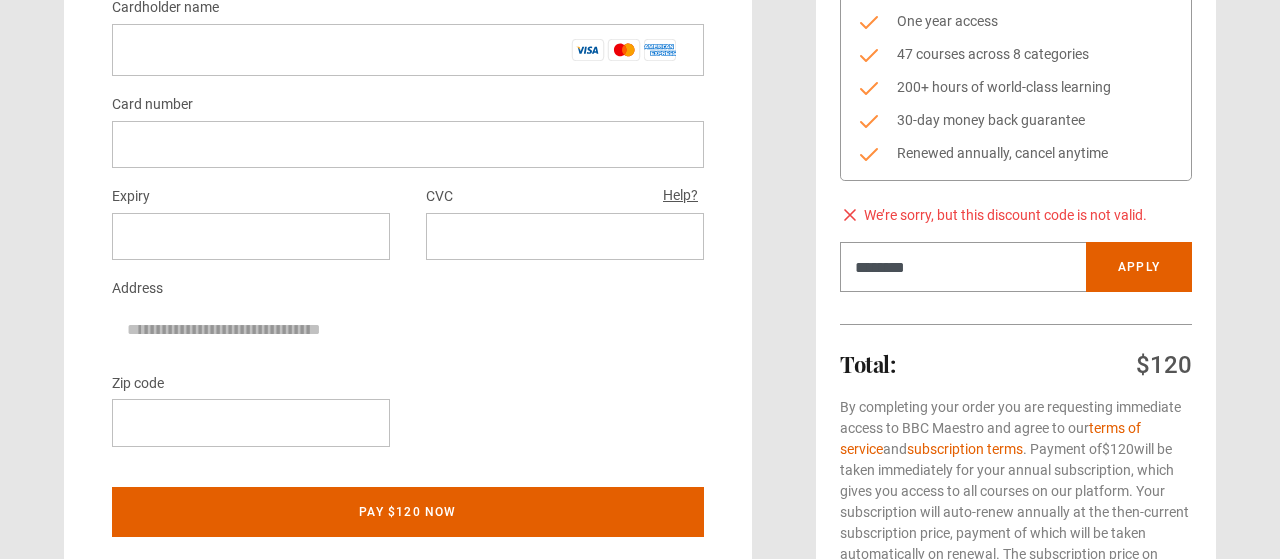 click on "We’re sorry, but this discount code is not valid.
Discount code
********
Apply" at bounding box center (1016, 252) 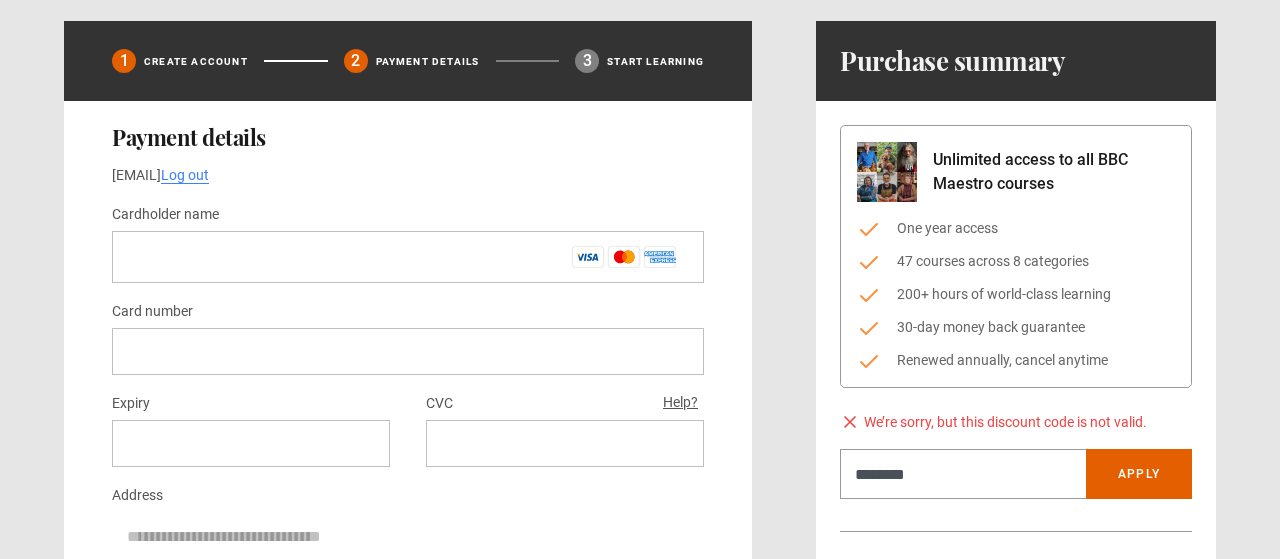 scroll, scrollTop: 0, scrollLeft: 0, axis: both 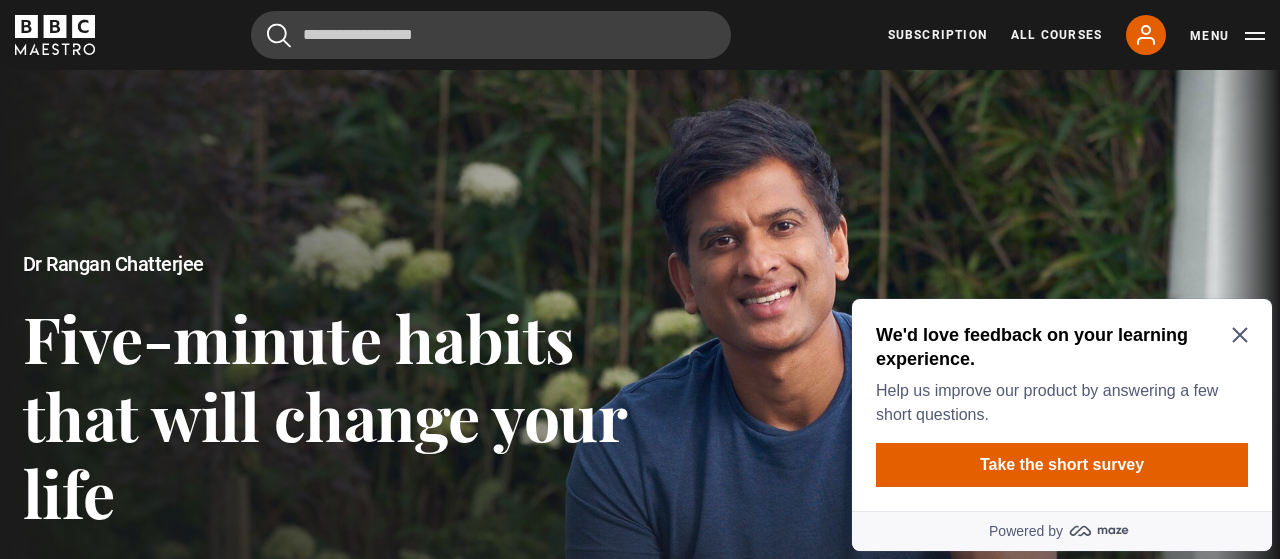 click 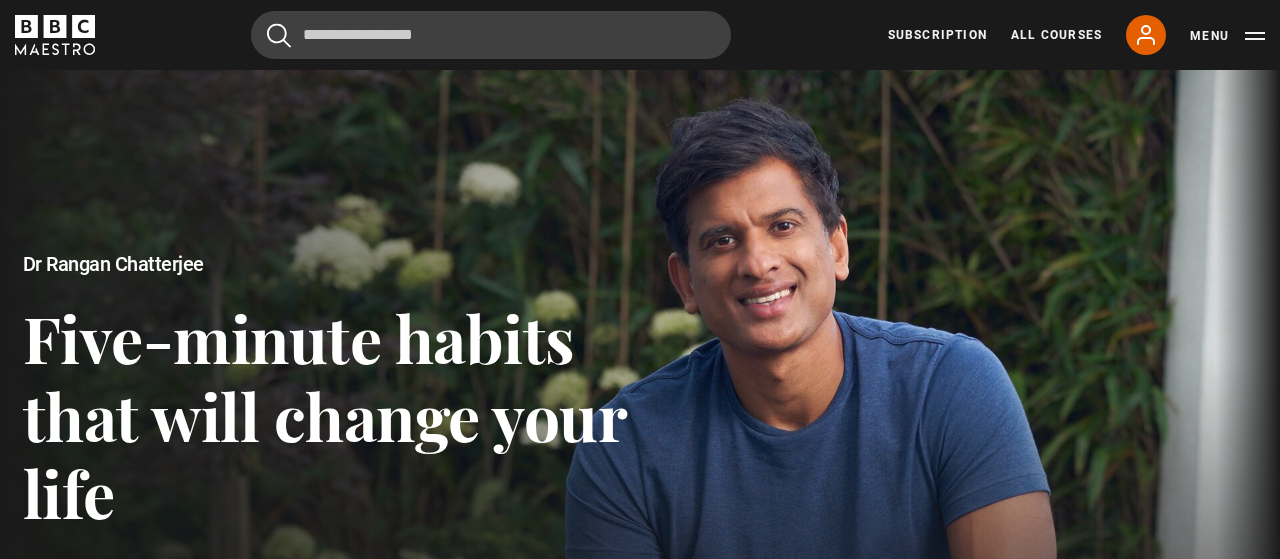 click on "Cancel
Courses
Previous courses
Next courses
Agatha Christie Writing 12  Related Lessons New Ago Perrone Mastering Mixology 22  Related Lessons New Isabel Allende Magical Storytelling 22  Related Lessons New Evy Poumpouras The Art of Influence 24  Related Lessons New Trinny Woodall Thriving in Business 24  Related Lessons Beata Heuman Interior Design 20  Related Lessons New Eric Vetro Sing Like the Stars 31  Related Lessons Stephanie Romiszewski  Sleep Better 21  Related Lessons Jo Malone CBE Think Like an Entrepreneur 19  Related Lessons New 21" at bounding box center [640, 35] 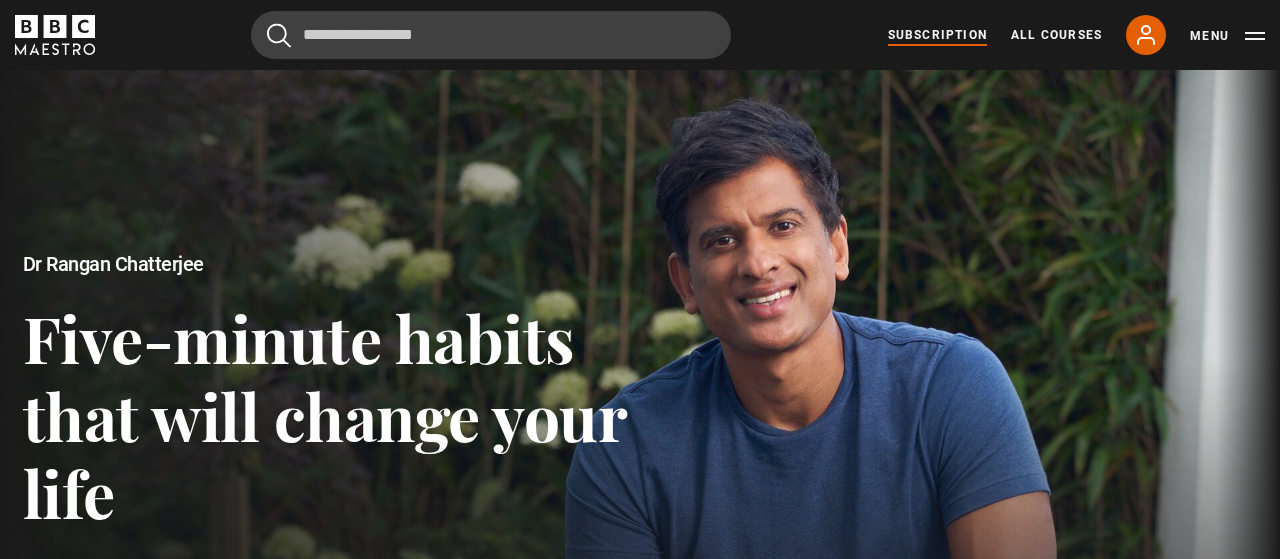 click on "Subscription" at bounding box center [937, 35] 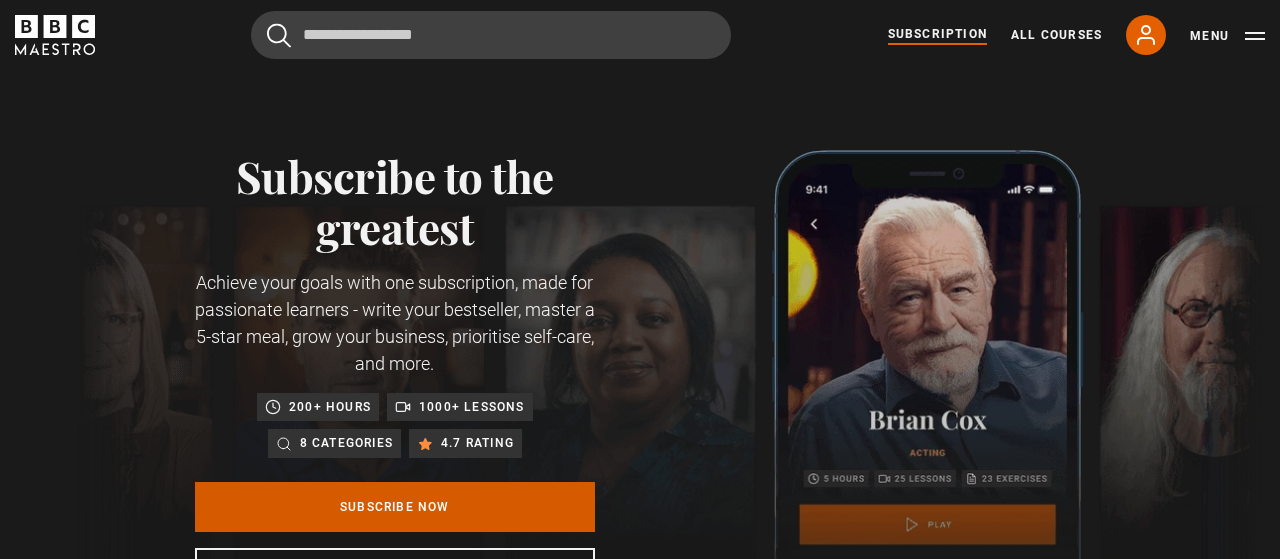 scroll, scrollTop: 0, scrollLeft: 0, axis: both 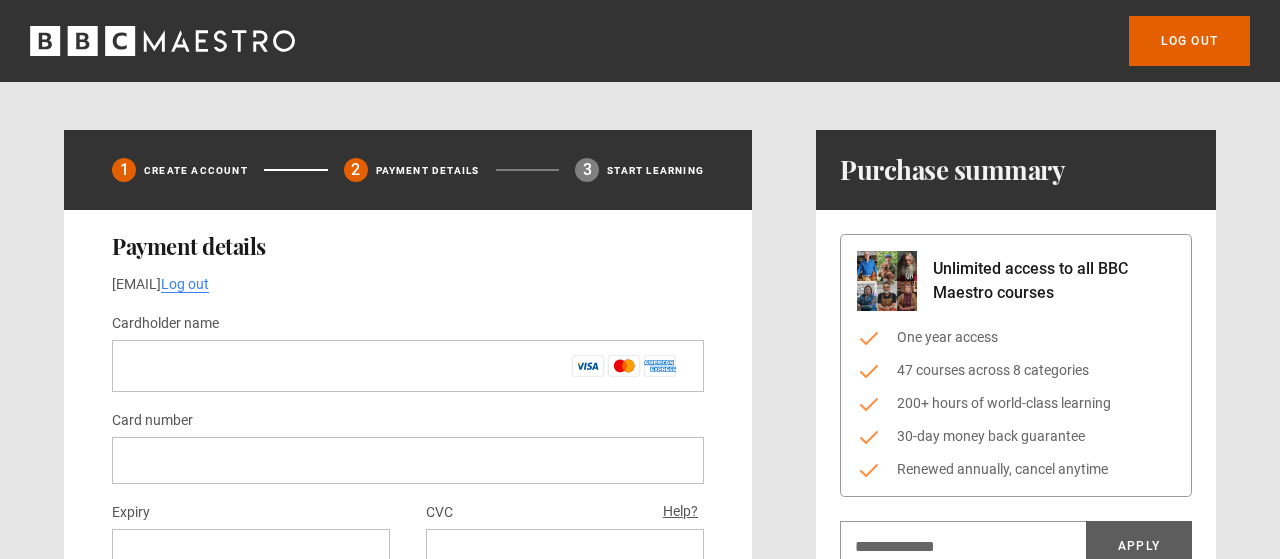 drag, startPoint x: 778, startPoint y: 298, endPoint x: 906, endPoint y: 434, distance: 186.76189 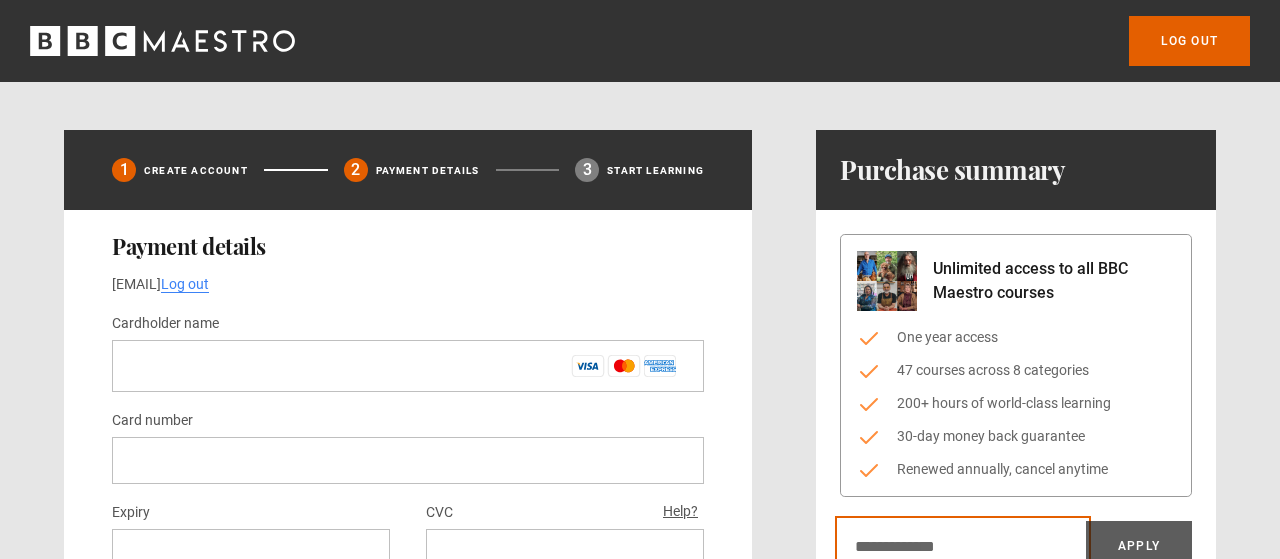 click on "Discount code" at bounding box center [963, 546] 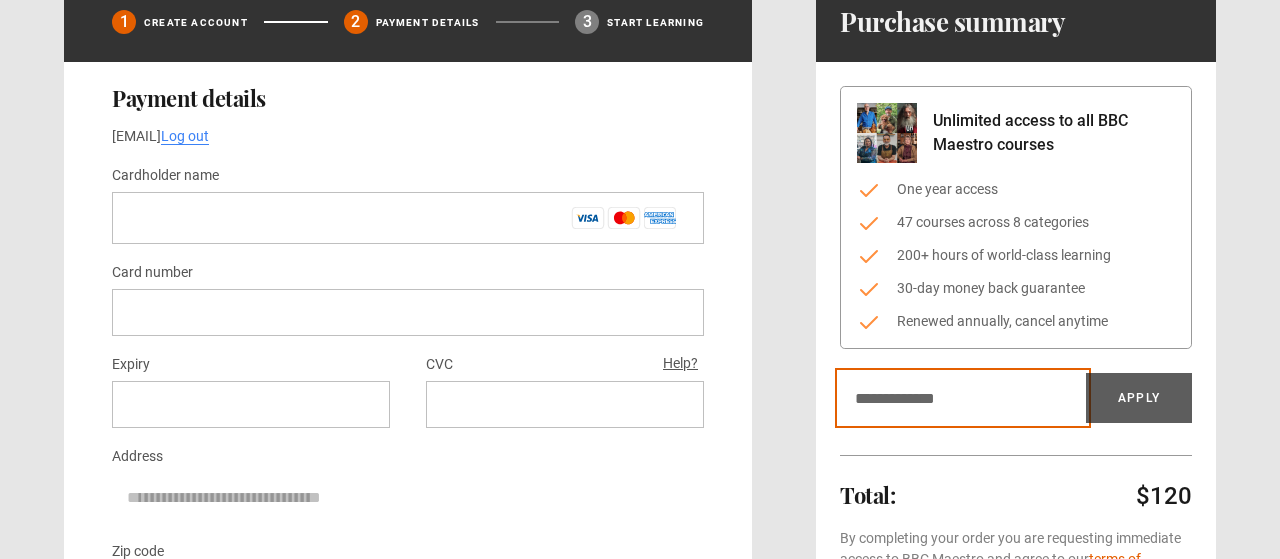 scroll, scrollTop: 316, scrollLeft: 0, axis: vertical 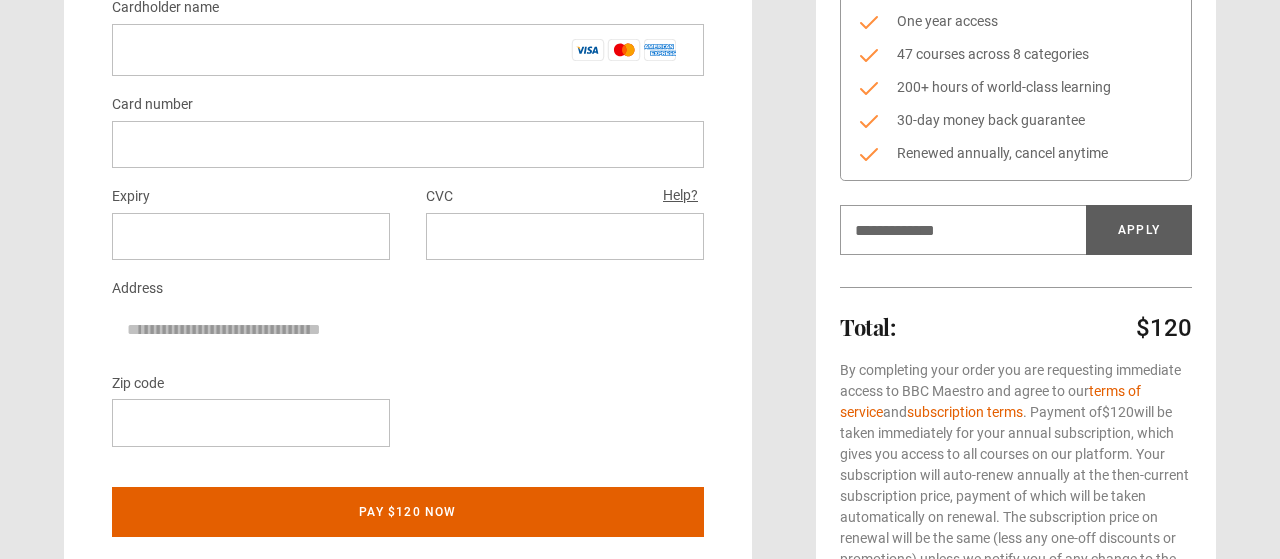click at bounding box center [640, 1397] 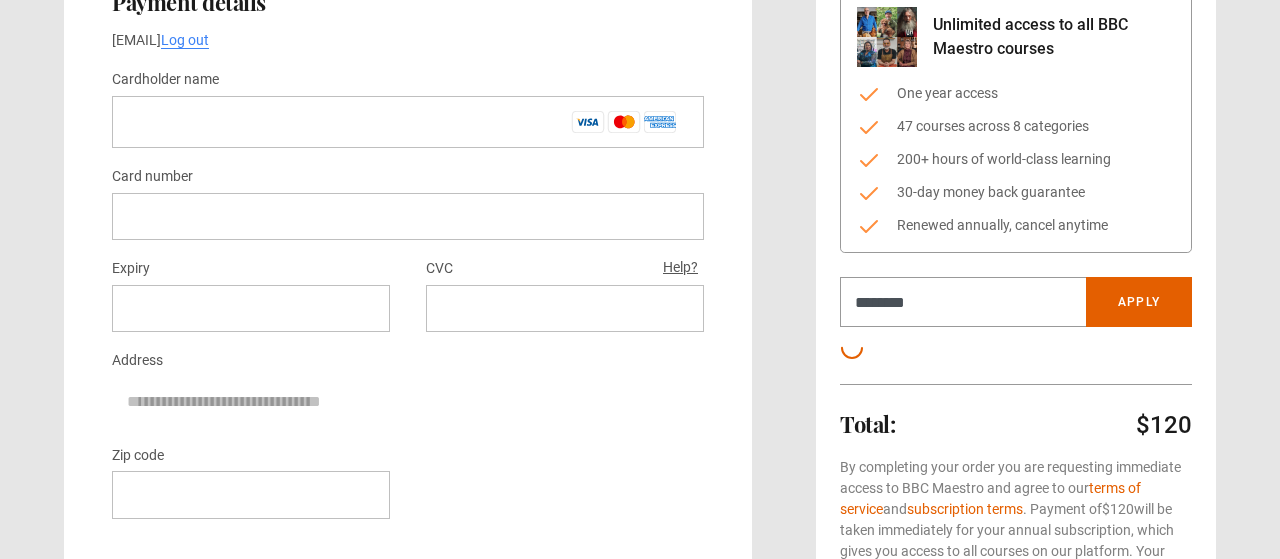 scroll, scrollTop: 211, scrollLeft: 0, axis: vertical 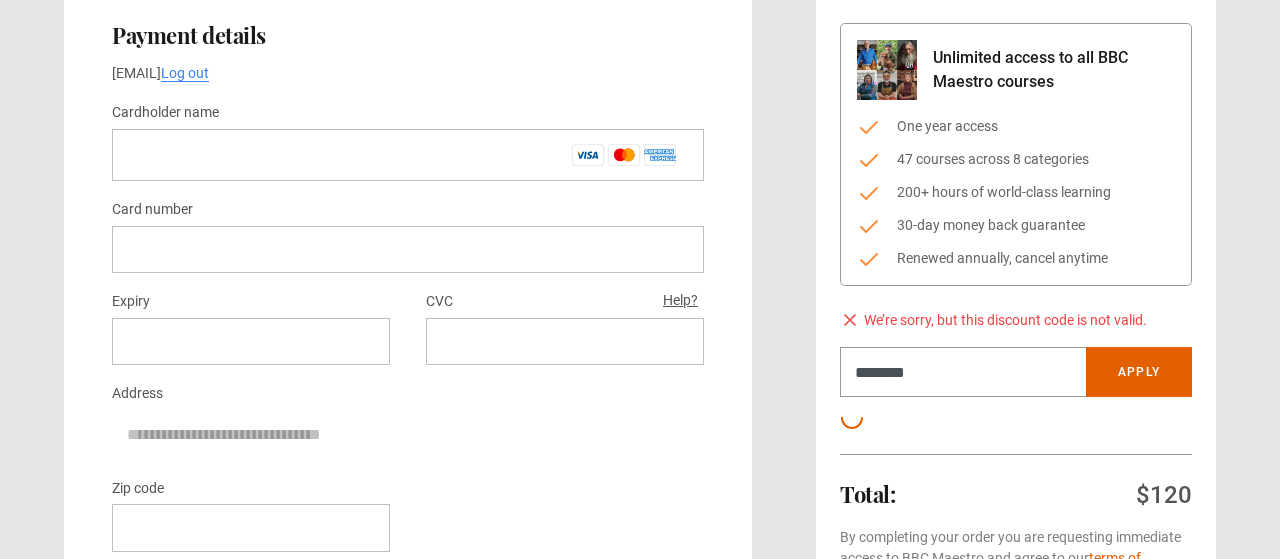 type on "******" 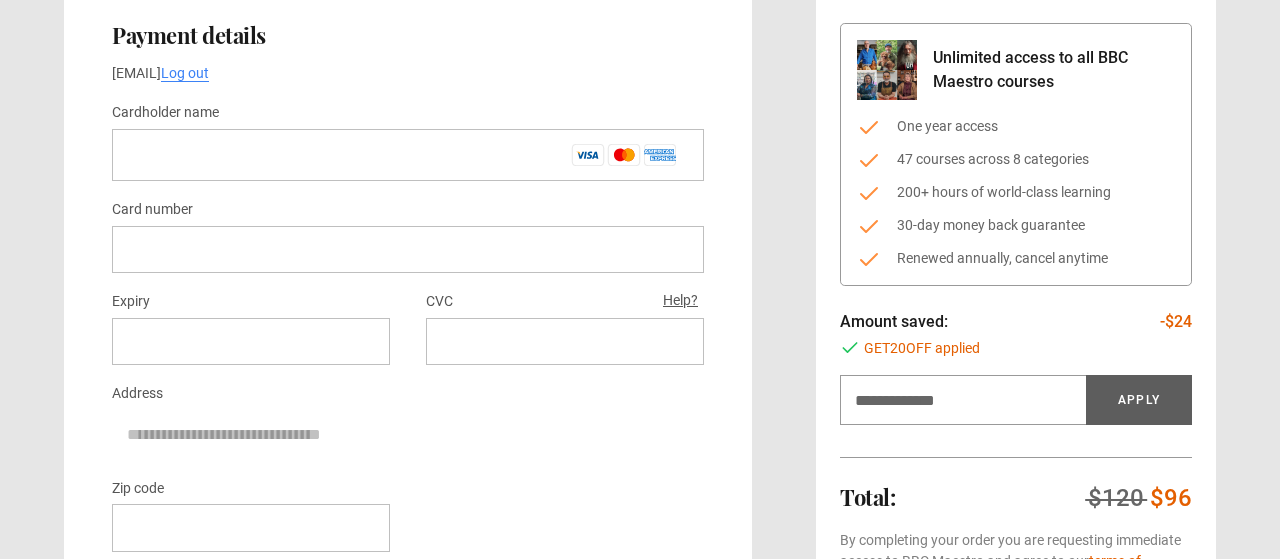 type on "******" 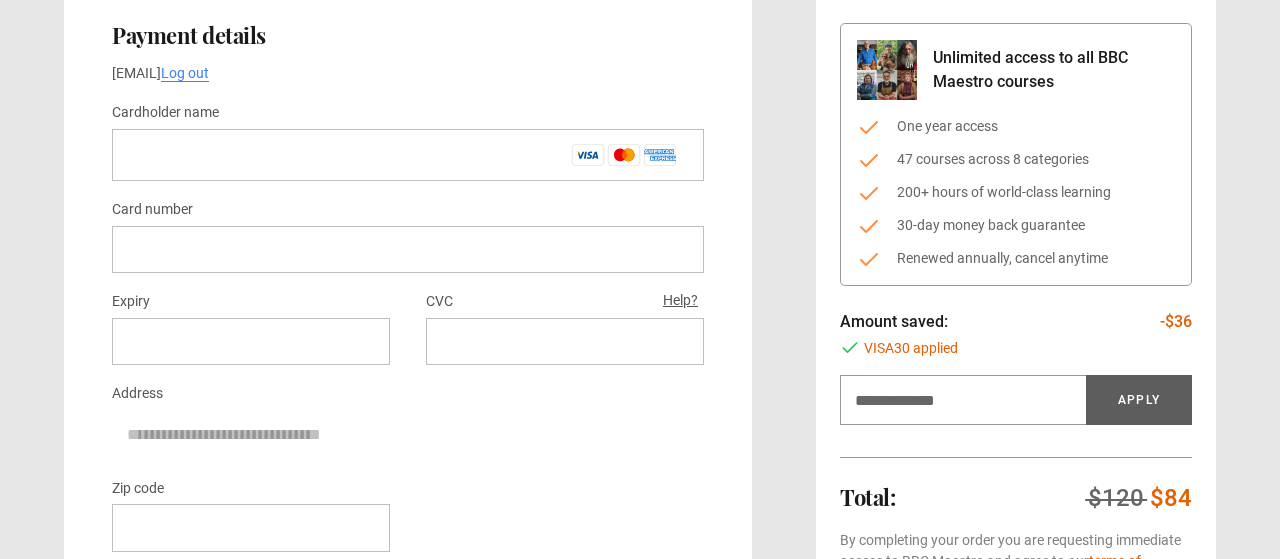 click at bounding box center [640, 1567] 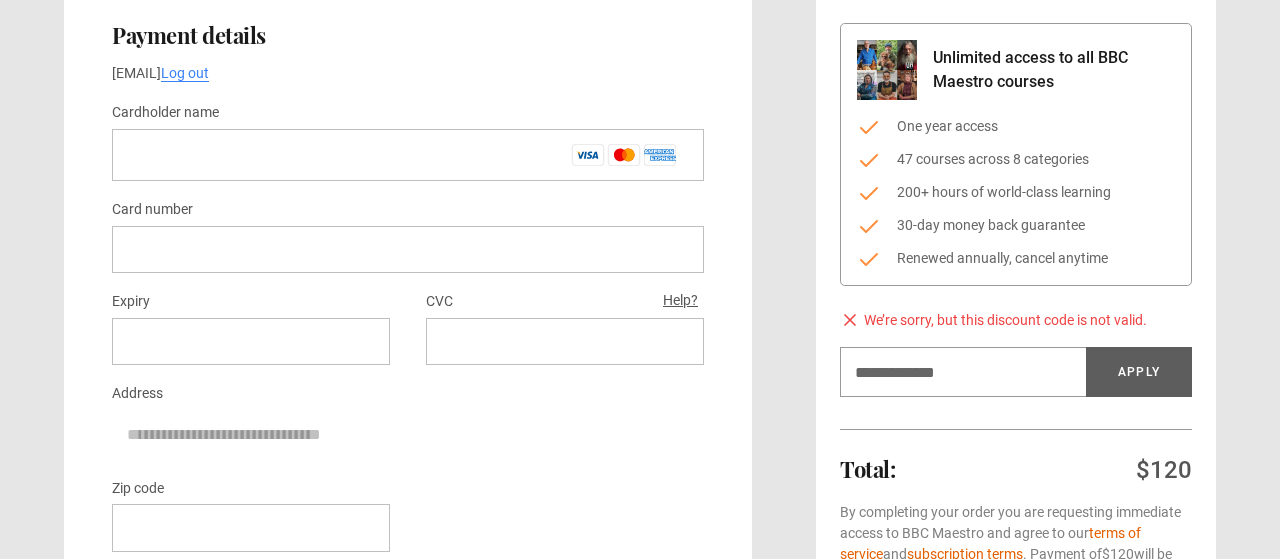 type on "******" 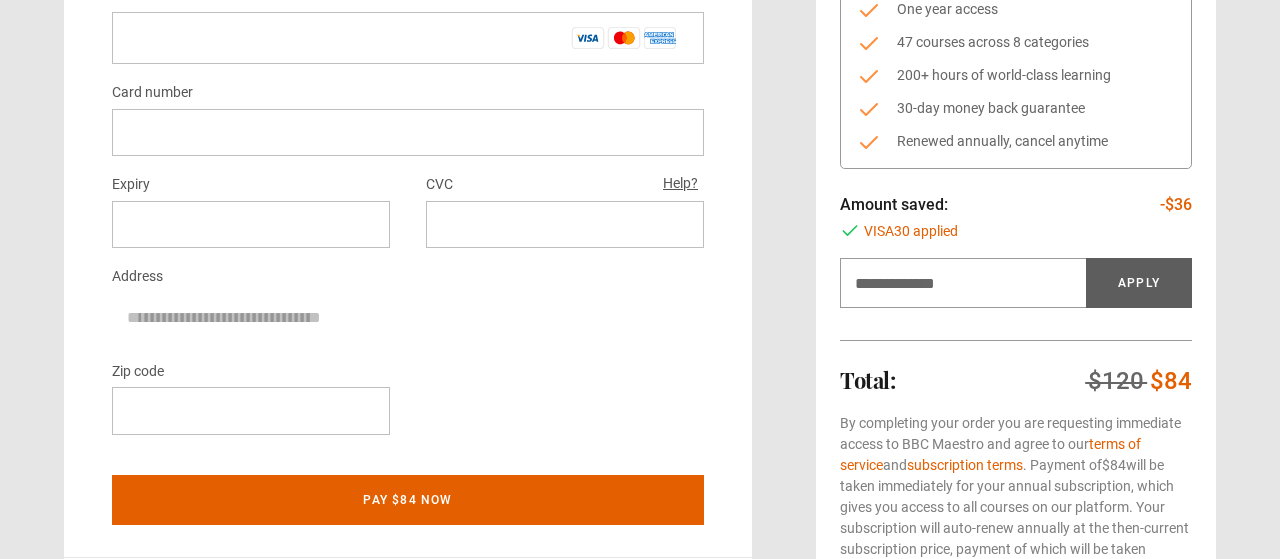 scroll, scrollTop: 316, scrollLeft: 0, axis: vertical 